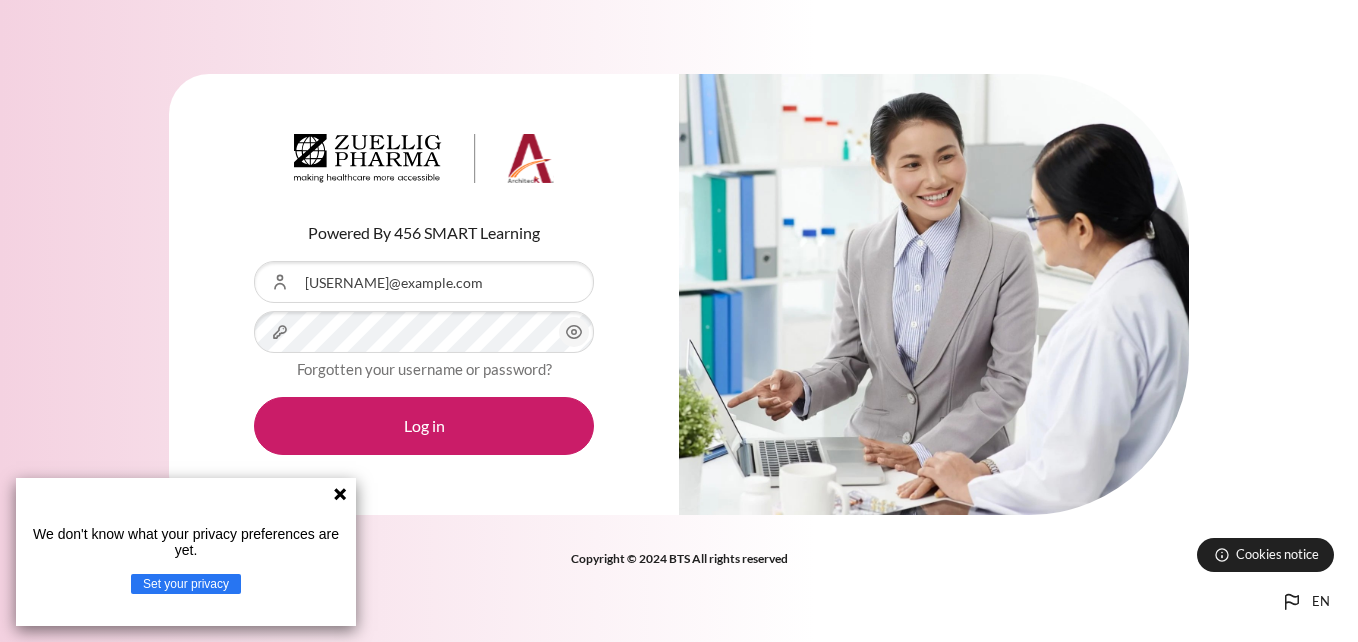 scroll, scrollTop: 0, scrollLeft: 0, axis: both 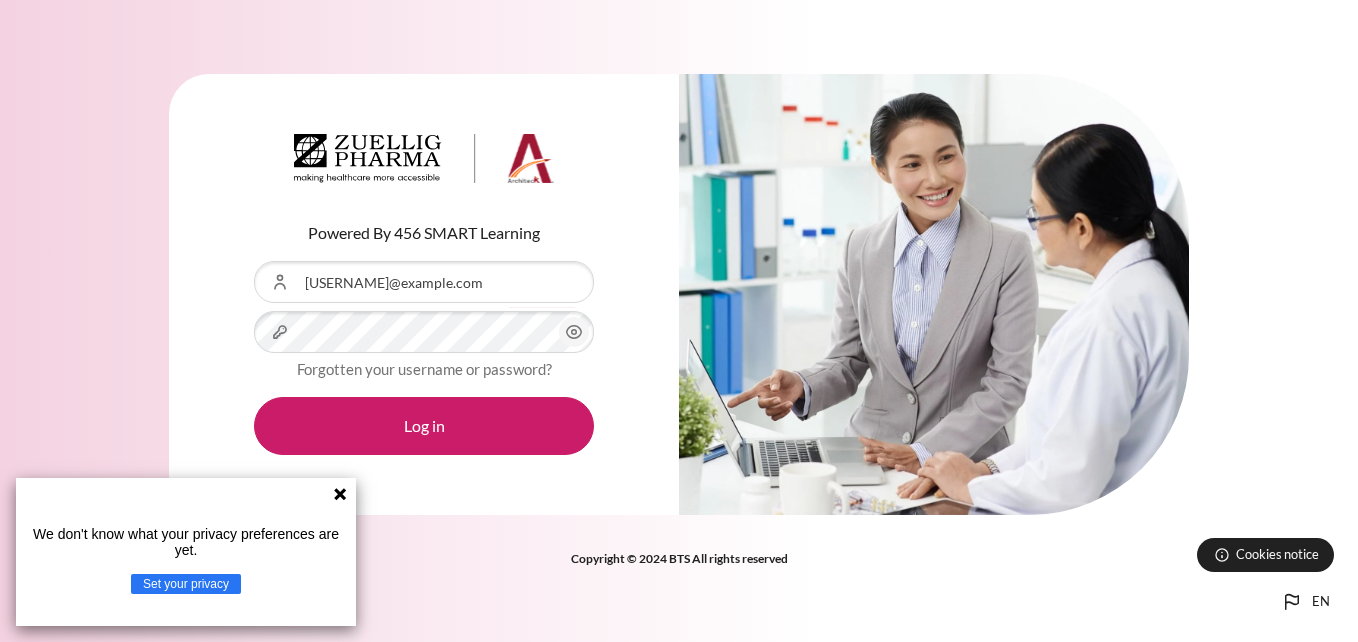click on "Log in" at bounding box center (424, 426) 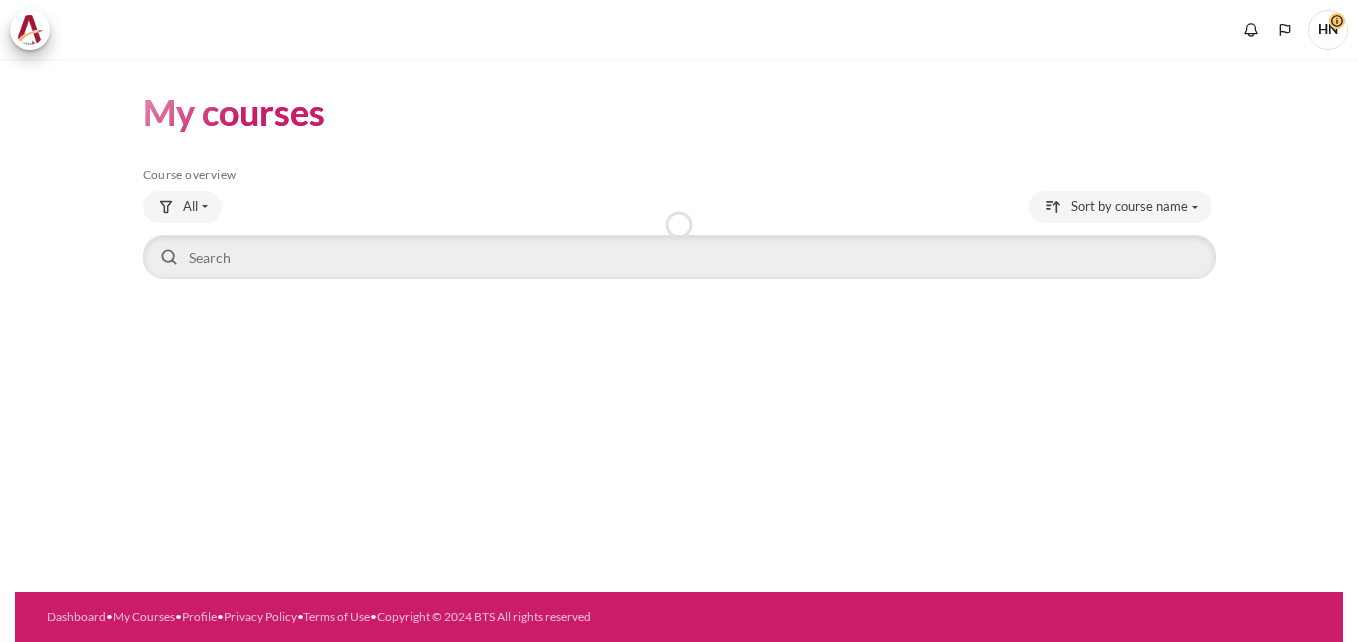 scroll, scrollTop: 0, scrollLeft: 0, axis: both 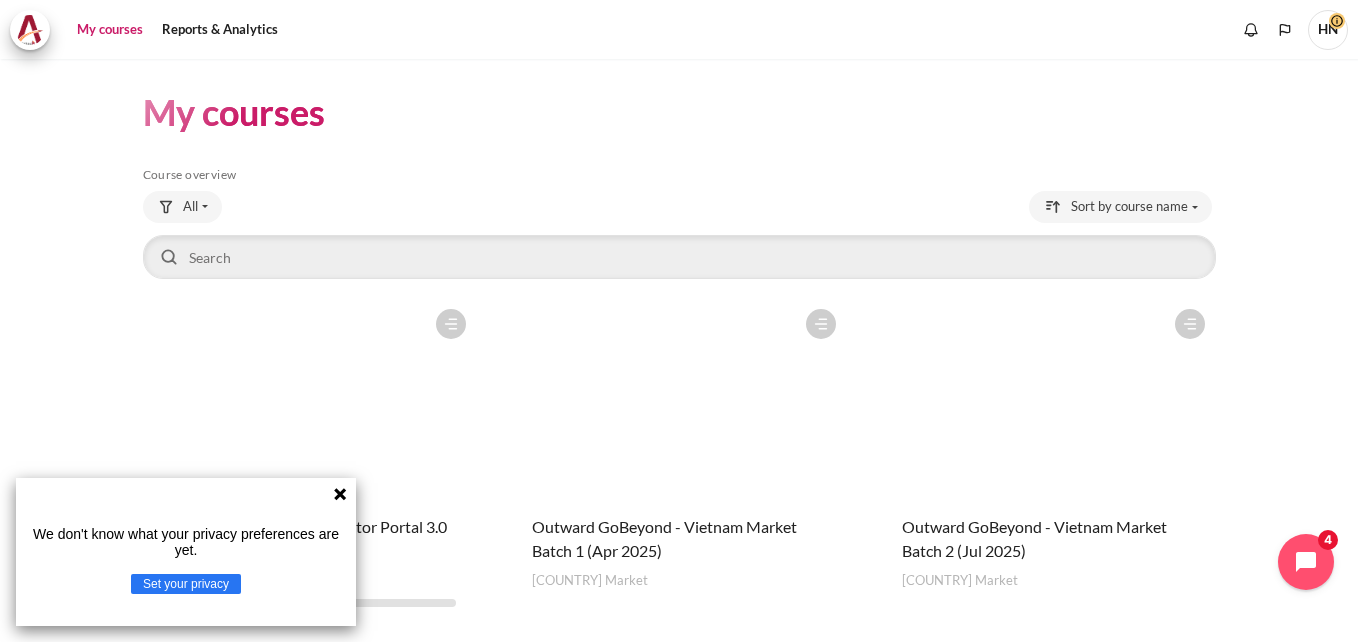 click on "My courses" at bounding box center (679, 112) 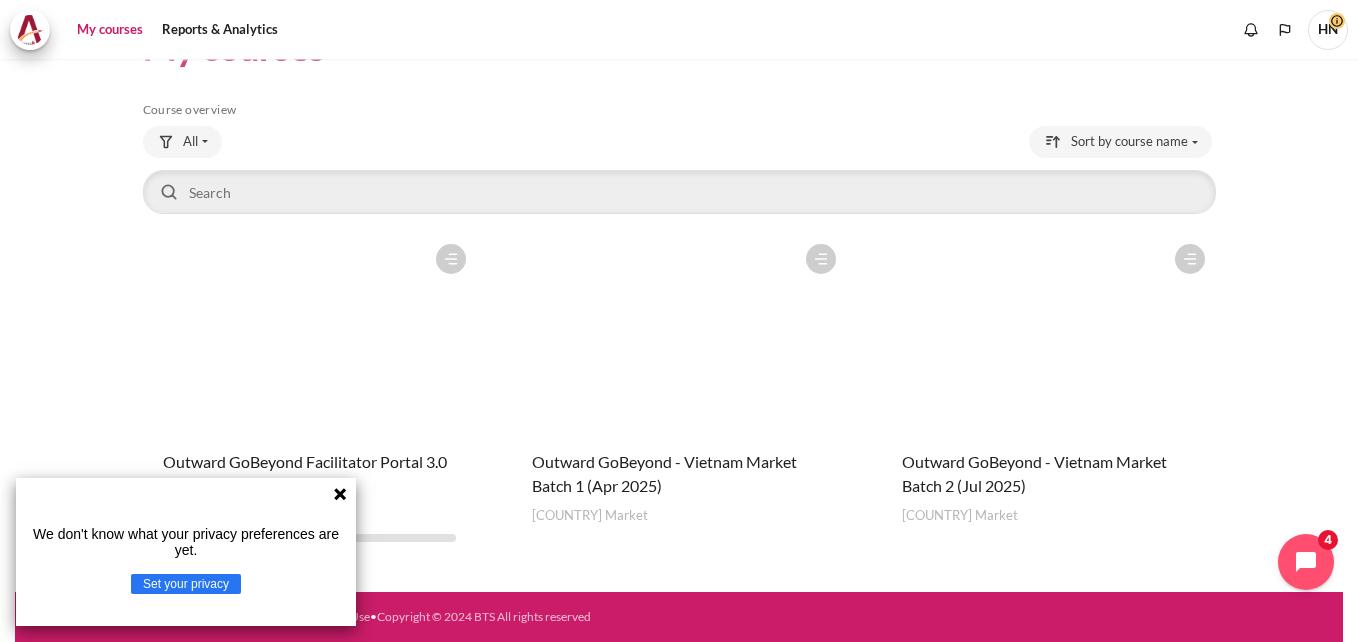 scroll, scrollTop: 0, scrollLeft: 0, axis: both 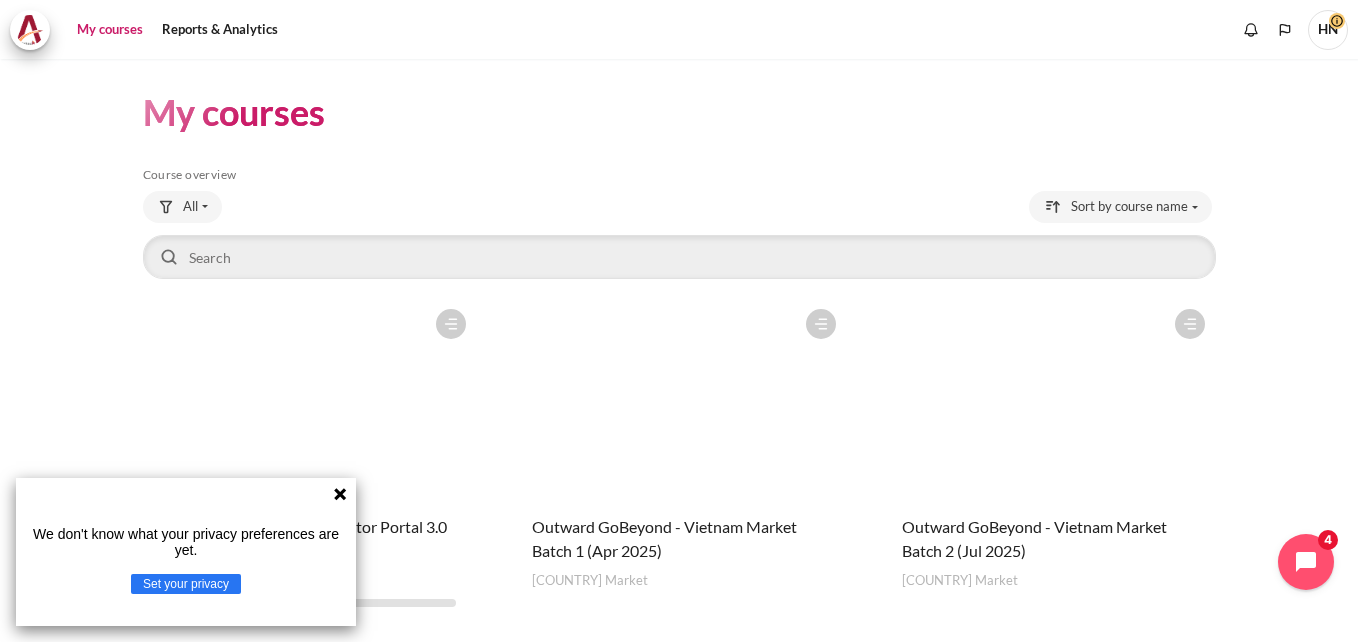 click on "HN" at bounding box center [1328, 28] 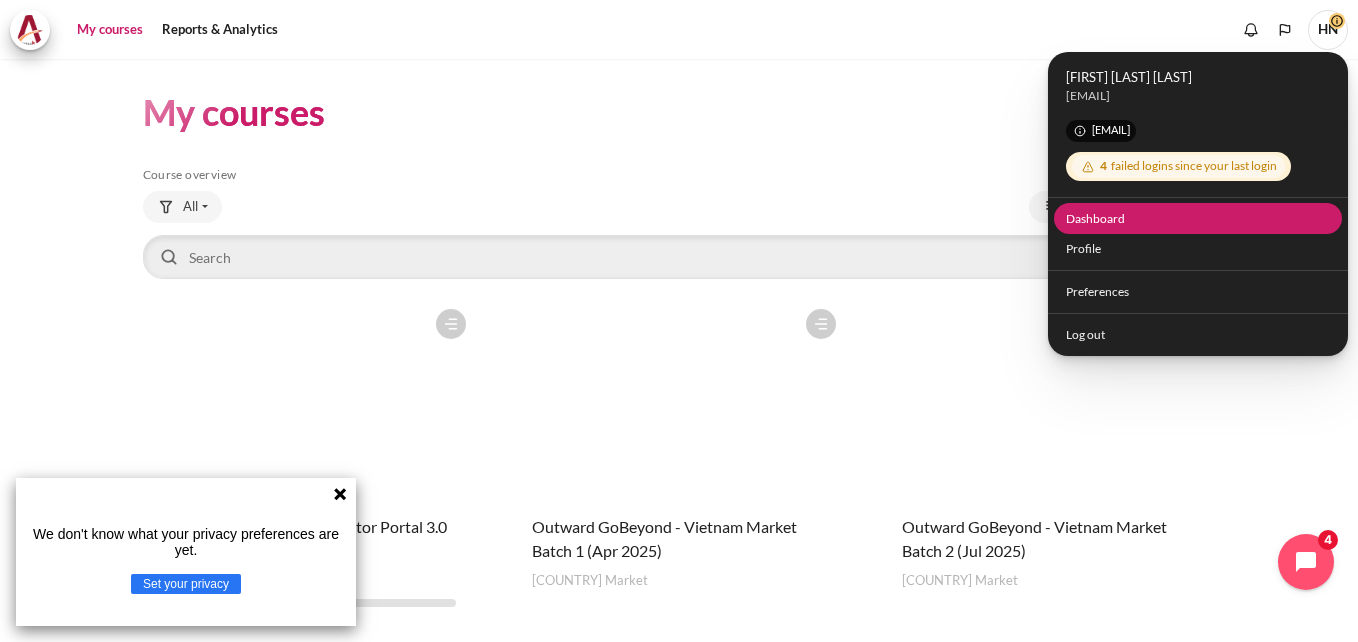 click on "Dashboard" at bounding box center [1198, 218] 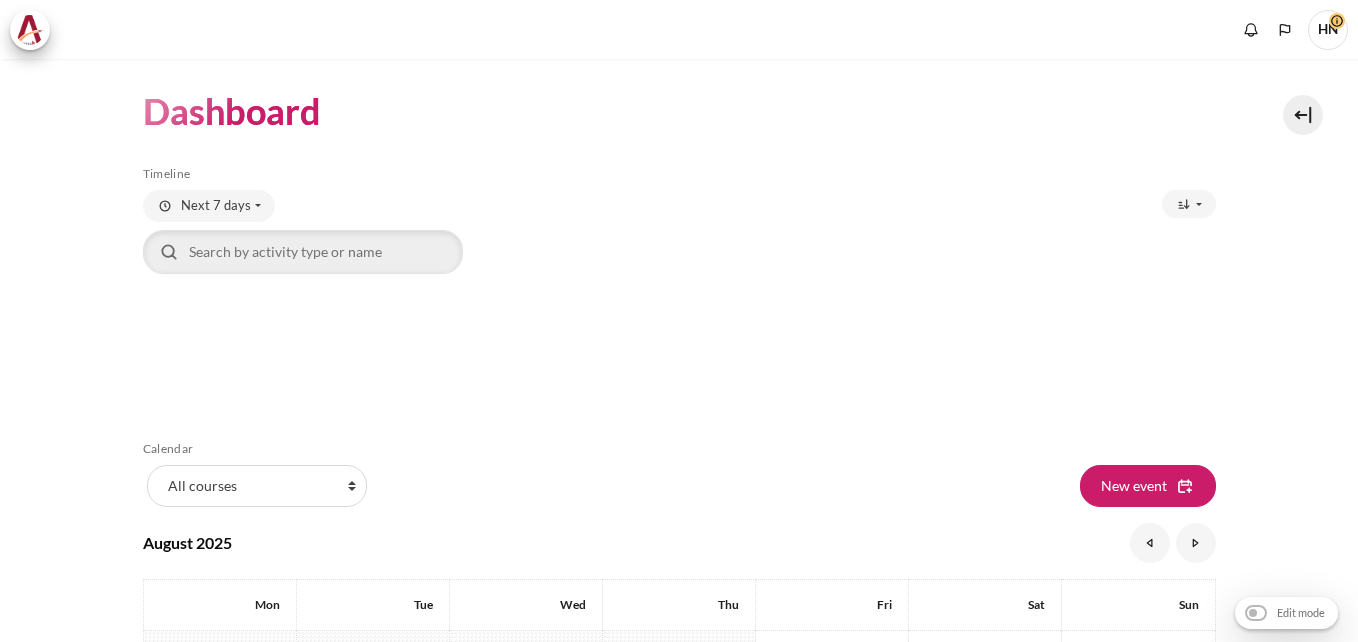 scroll, scrollTop: 0, scrollLeft: 0, axis: both 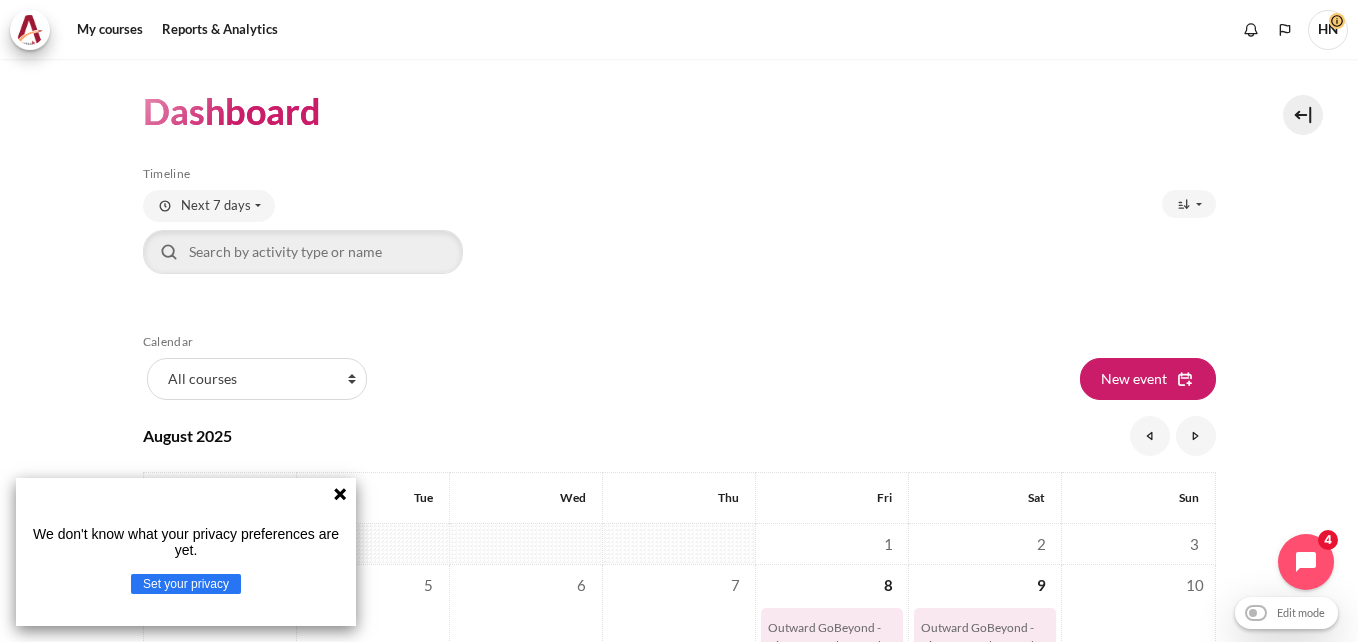 click on "Timeline" at bounding box center [679, 174] 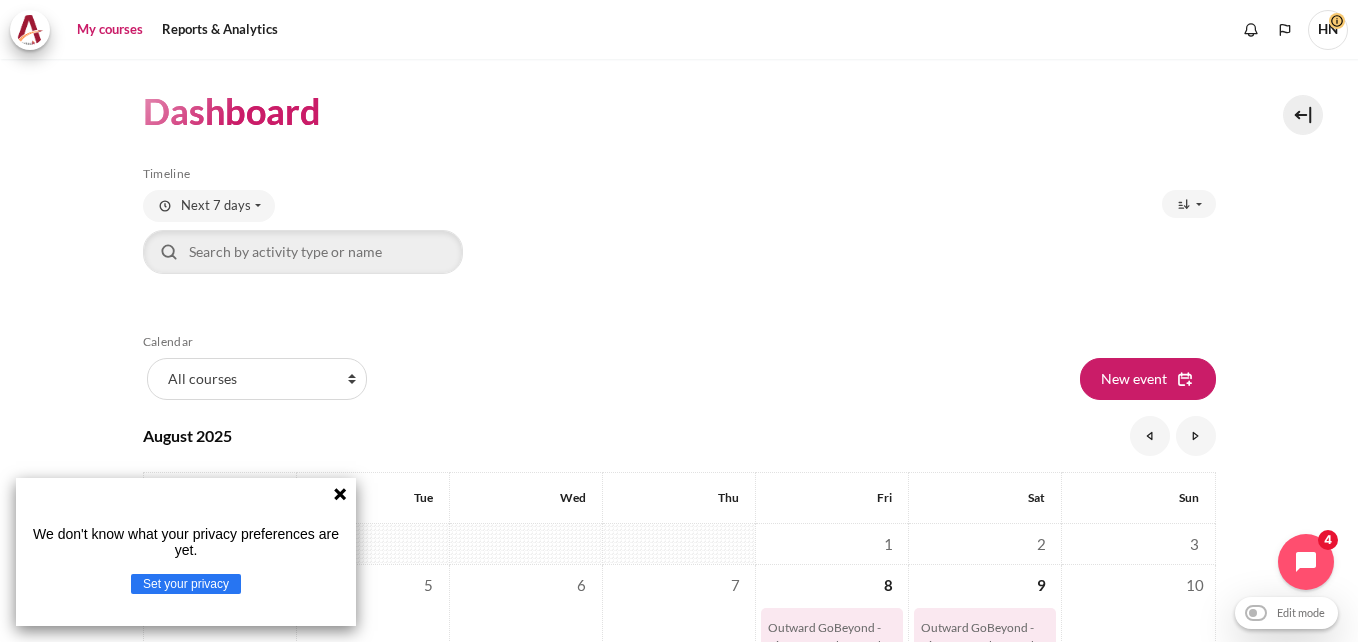 click on "My courses" at bounding box center [110, 30] 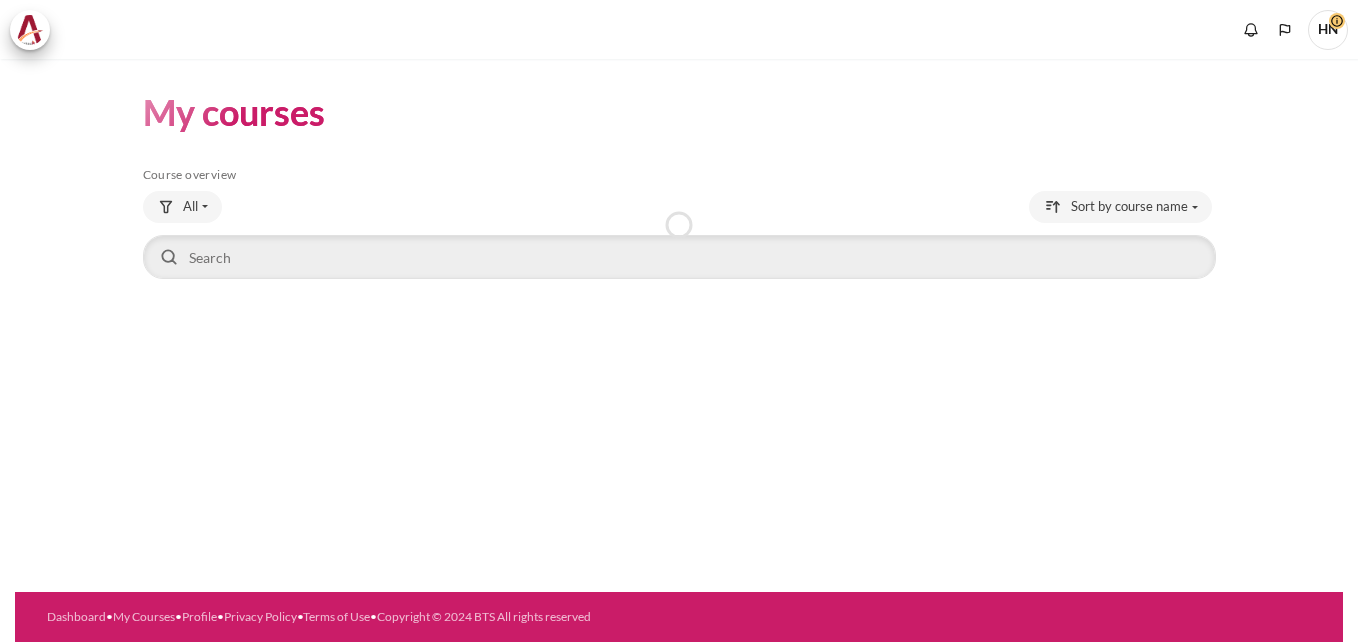 scroll, scrollTop: 0, scrollLeft: 0, axis: both 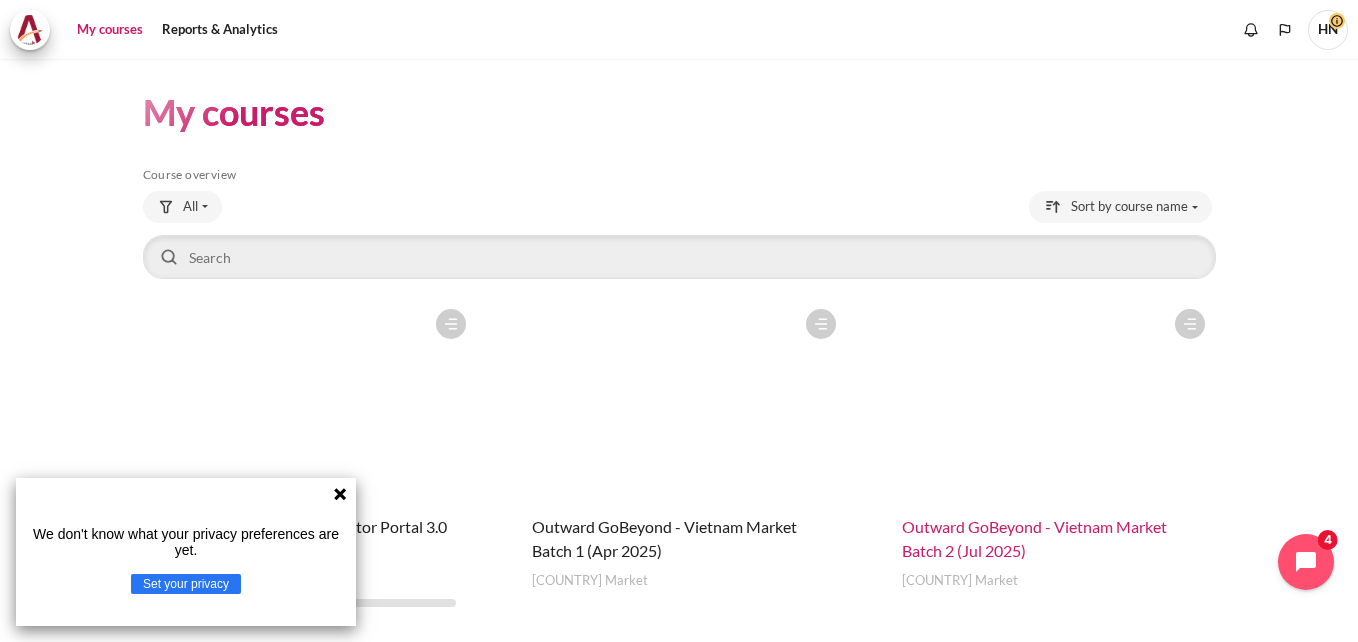 click on "Outward GoBeyond - Vietnam Market Batch 2 (Jul 2025)" at bounding box center [1034, 538] 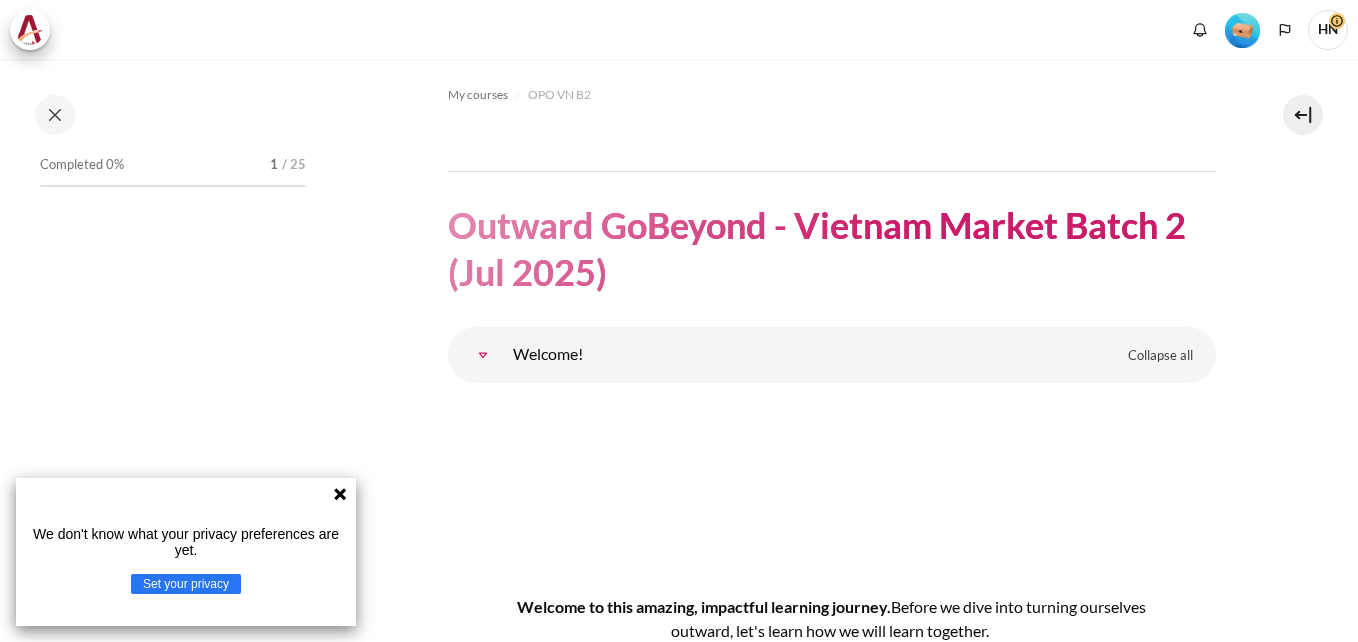 scroll, scrollTop: 0, scrollLeft: 0, axis: both 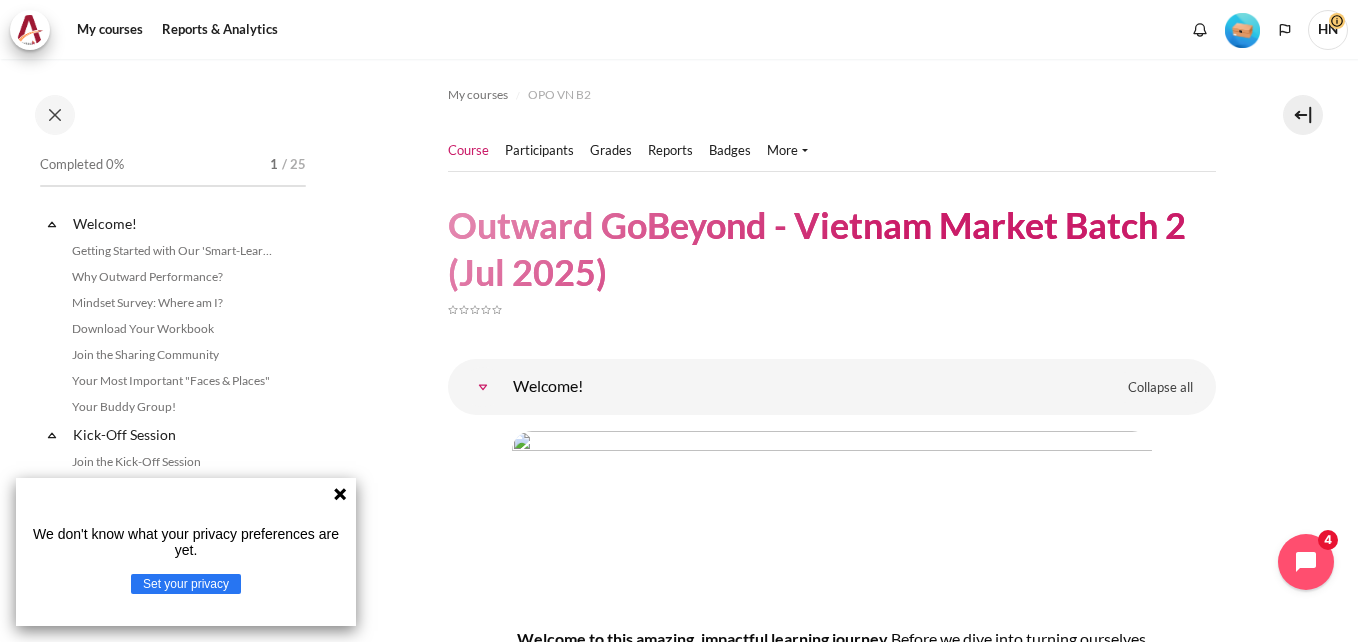 click at bounding box center [1242, 30] 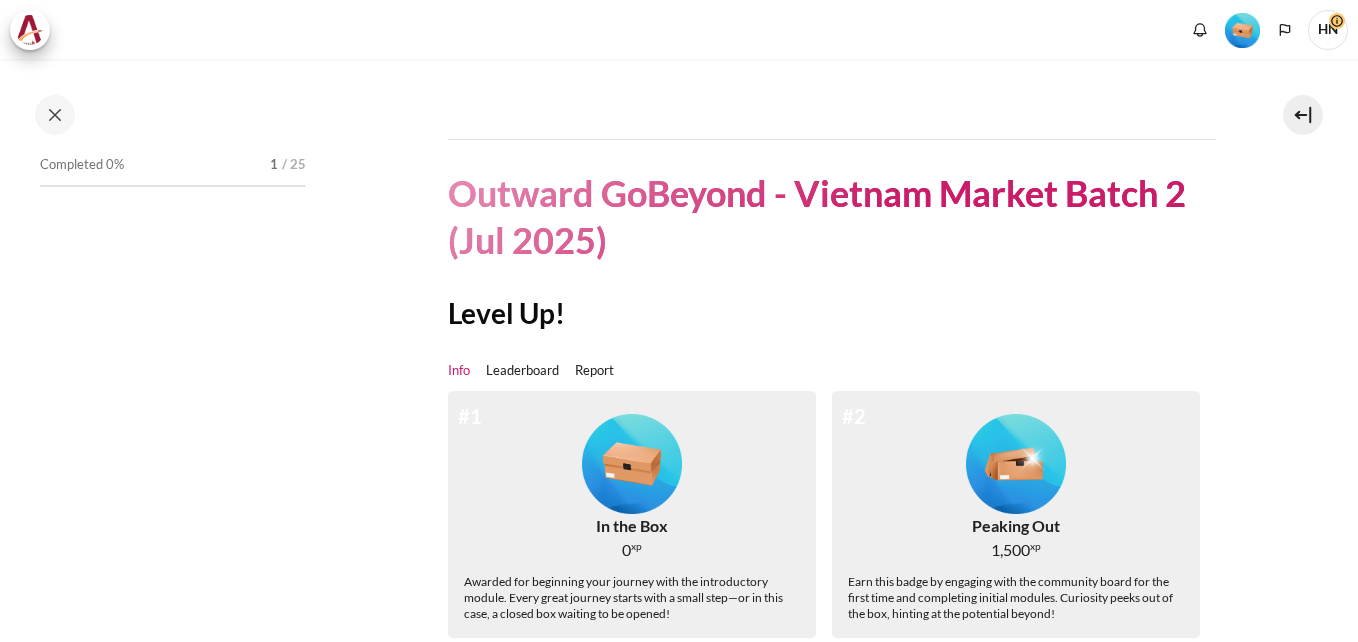 scroll, scrollTop: 0, scrollLeft: 0, axis: both 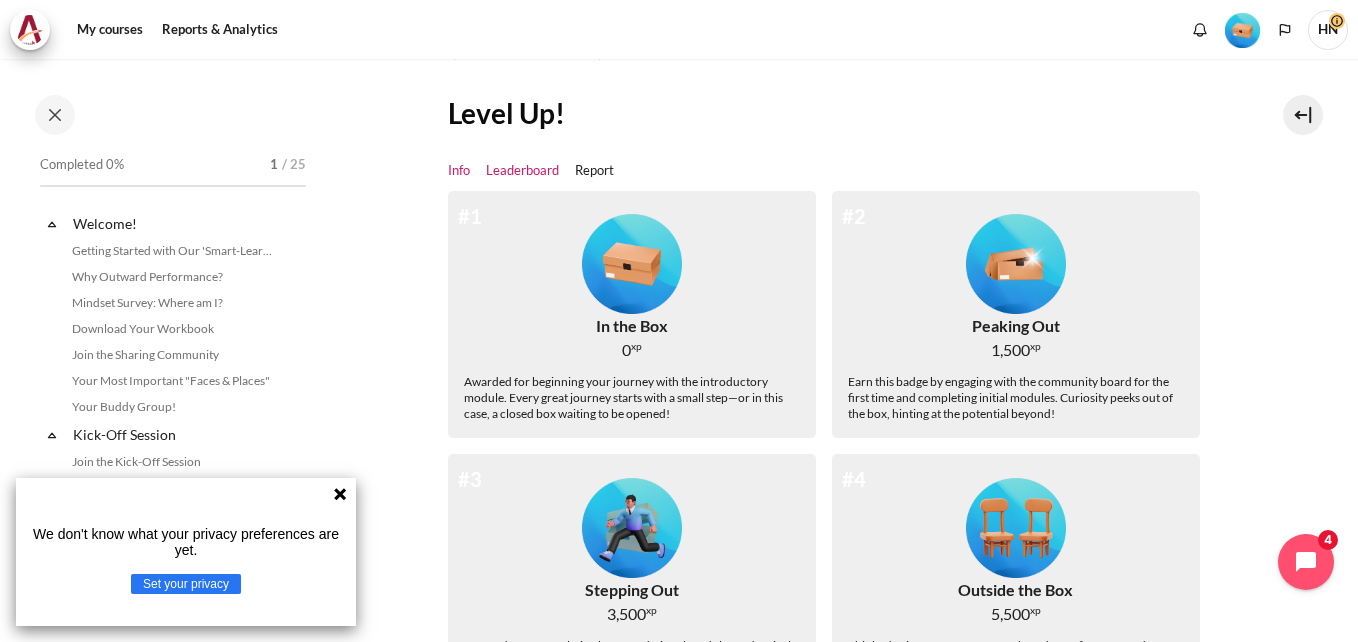 click on "Leaderboard" at bounding box center (522, 171) 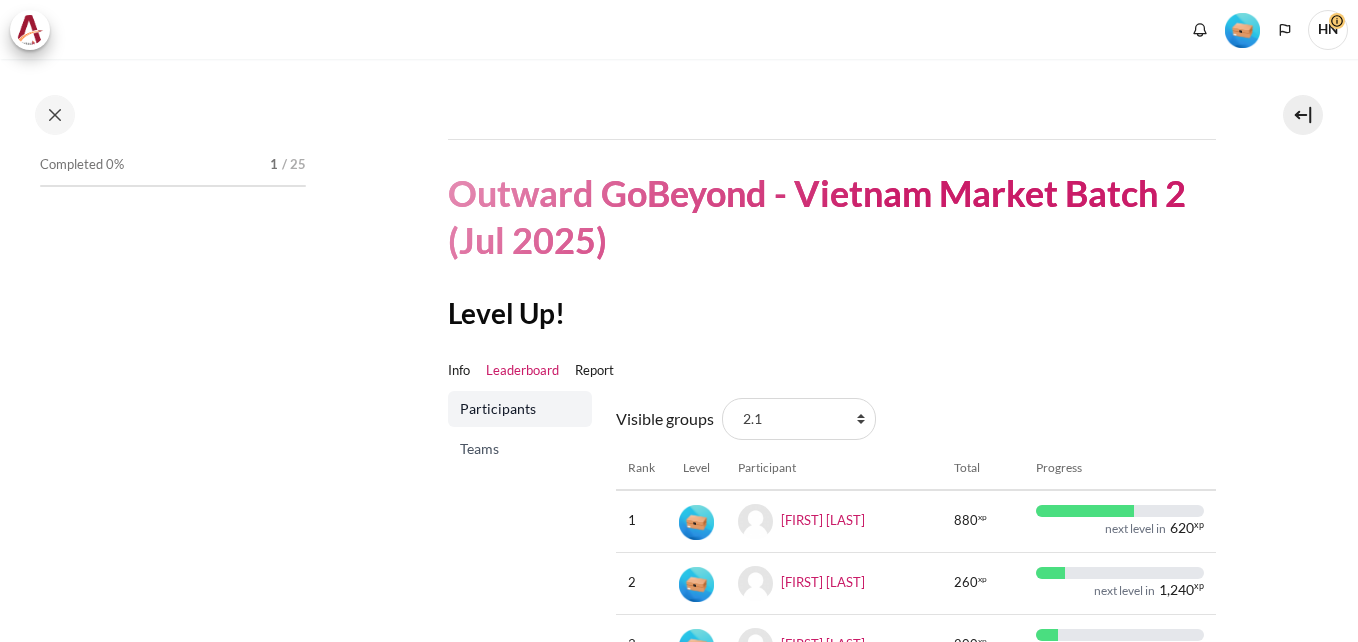 scroll, scrollTop: 0, scrollLeft: 0, axis: both 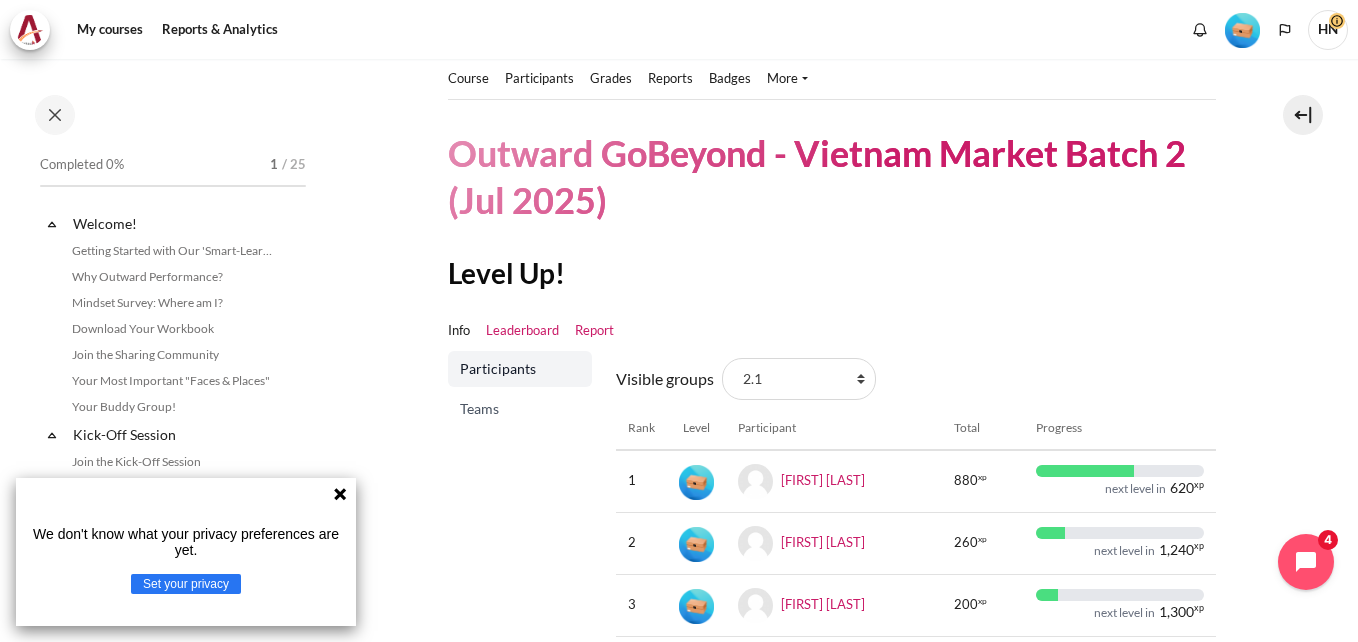 click on "Report" at bounding box center [594, 331] 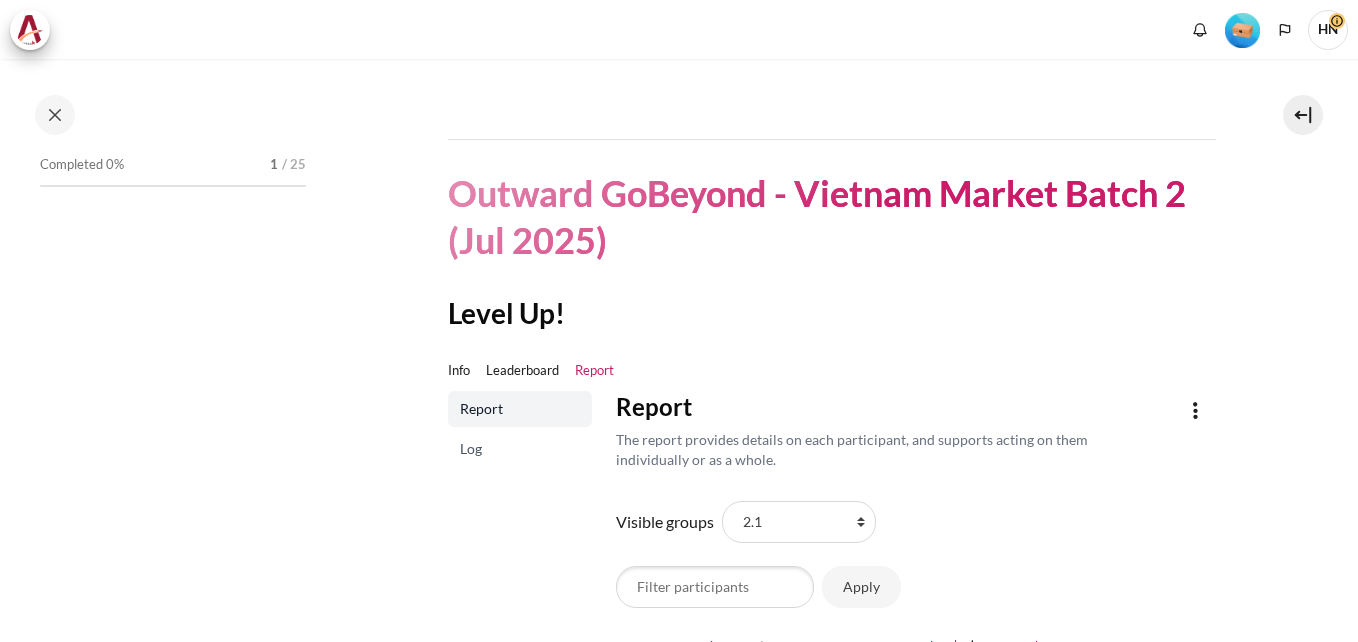 scroll, scrollTop: 0, scrollLeft: 0, axis: both 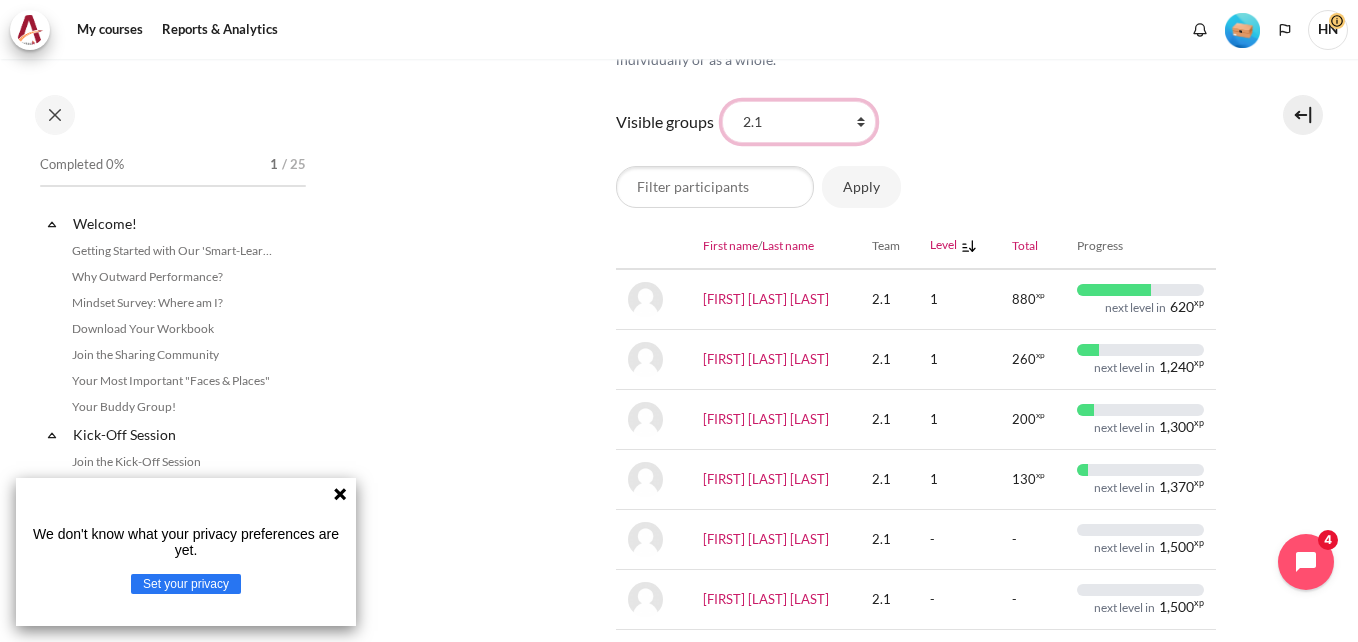 click on "All participants
2.1
2.2
2.3
2.4
2.5
2.6
2.7
2.8" at bounding box center (799, 122) 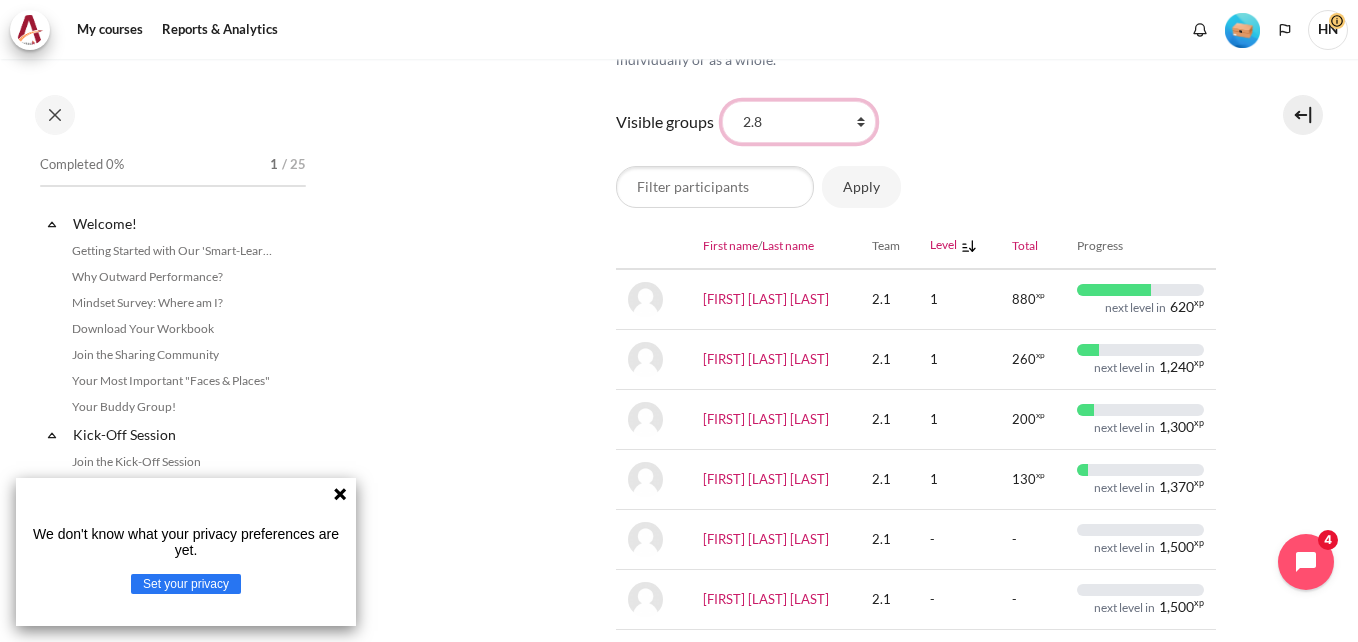 click on "All participants
2.1
2.2
2.3
2.4
2.5
2.6
2.7
2.8" at bounding box center [799, 122] 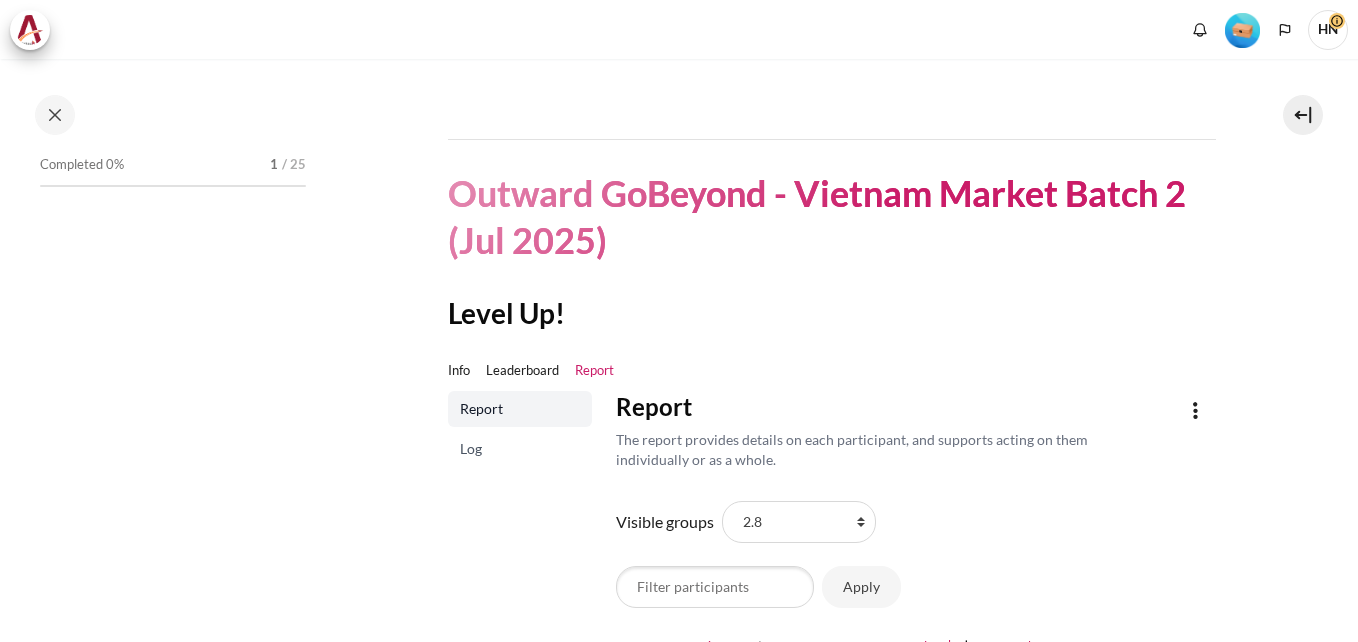 scroll, scrollTop: 0, scrollLeft: 0, axis: both 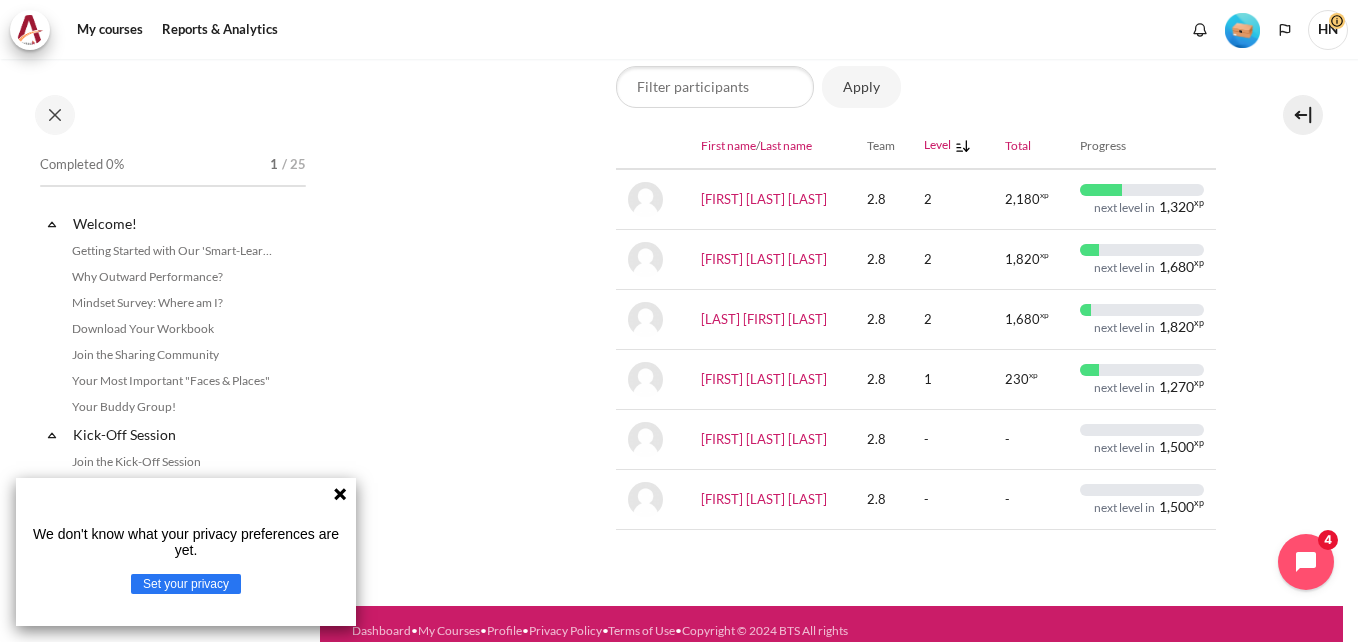 click 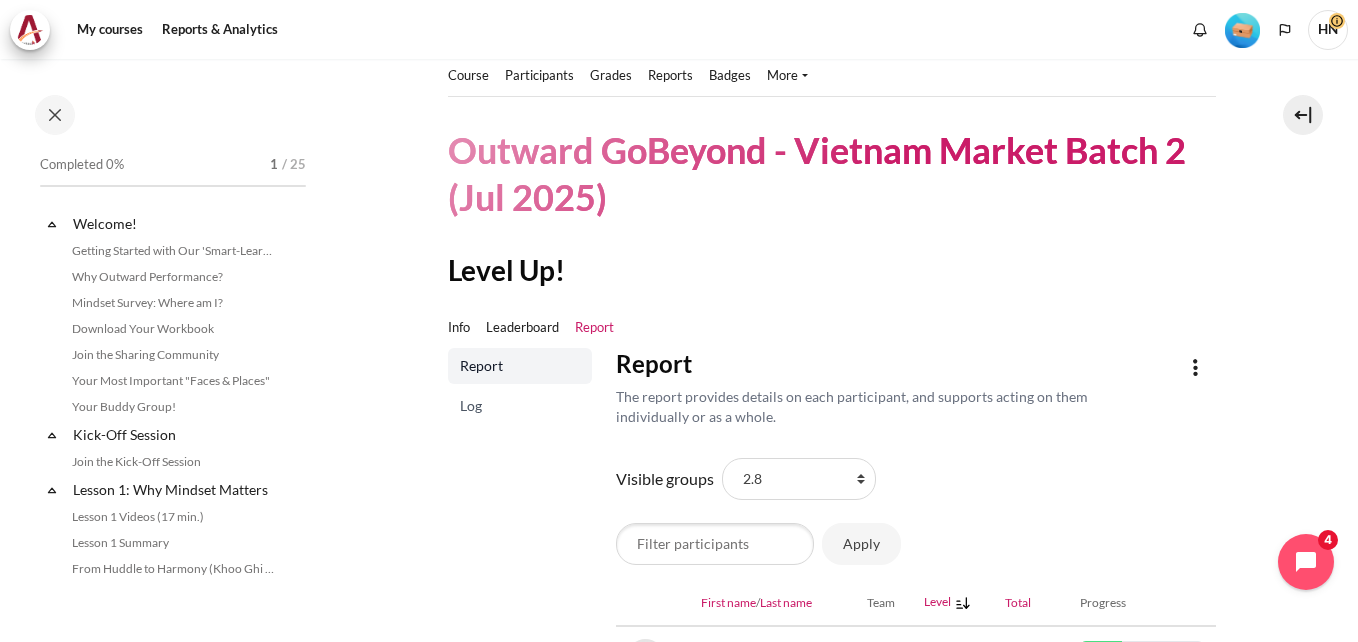 scroll, scrollTop: 32, scrollLeft: 0, axis: vertical 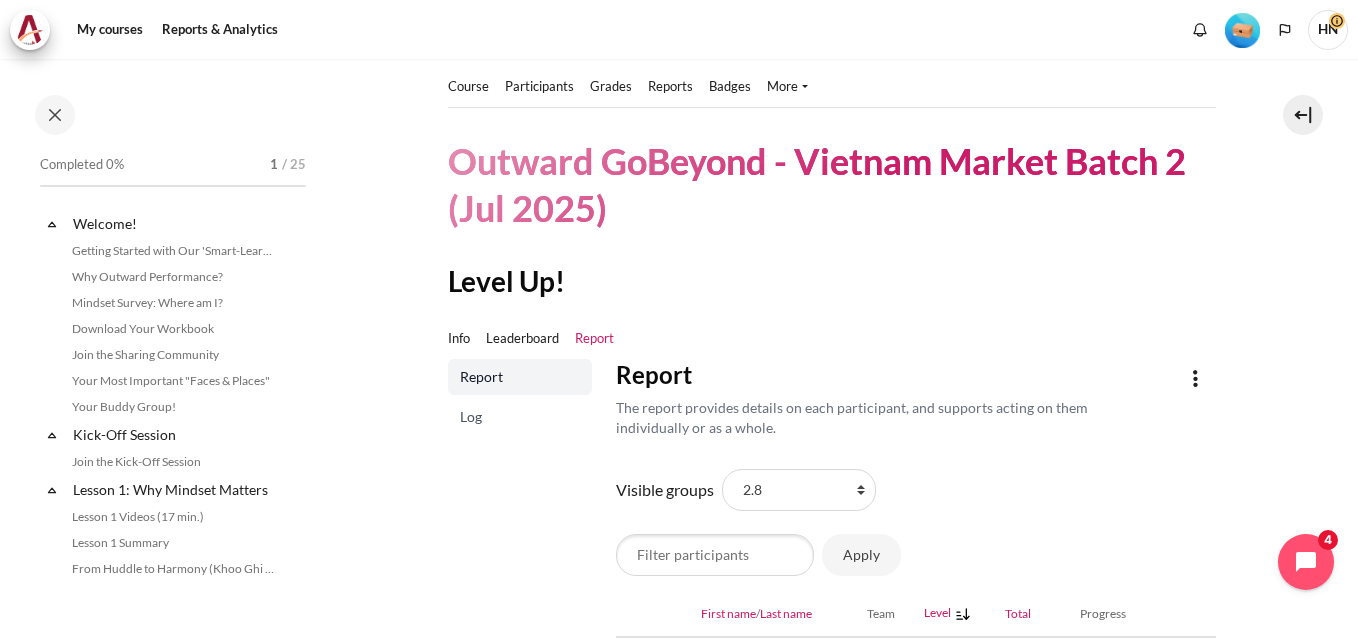 click on "Log" at bounding box center [522, 417] 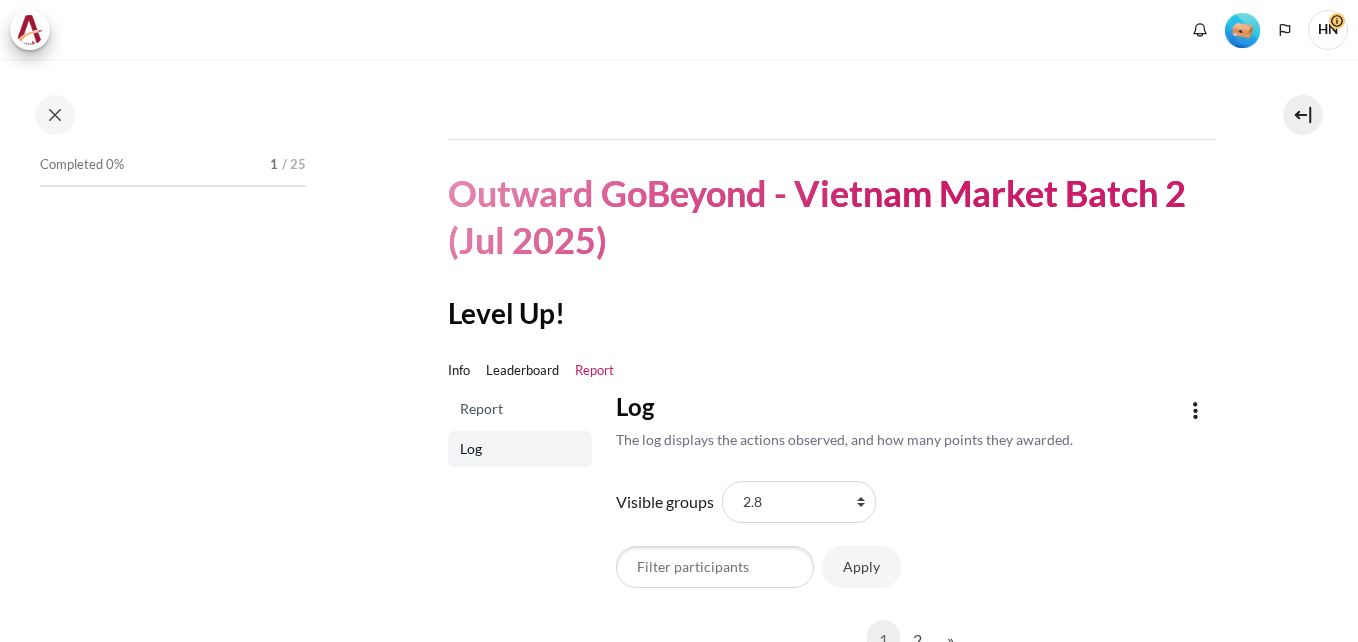 scroll, scrollTop: 0, scrollLeft: 0, axis: both 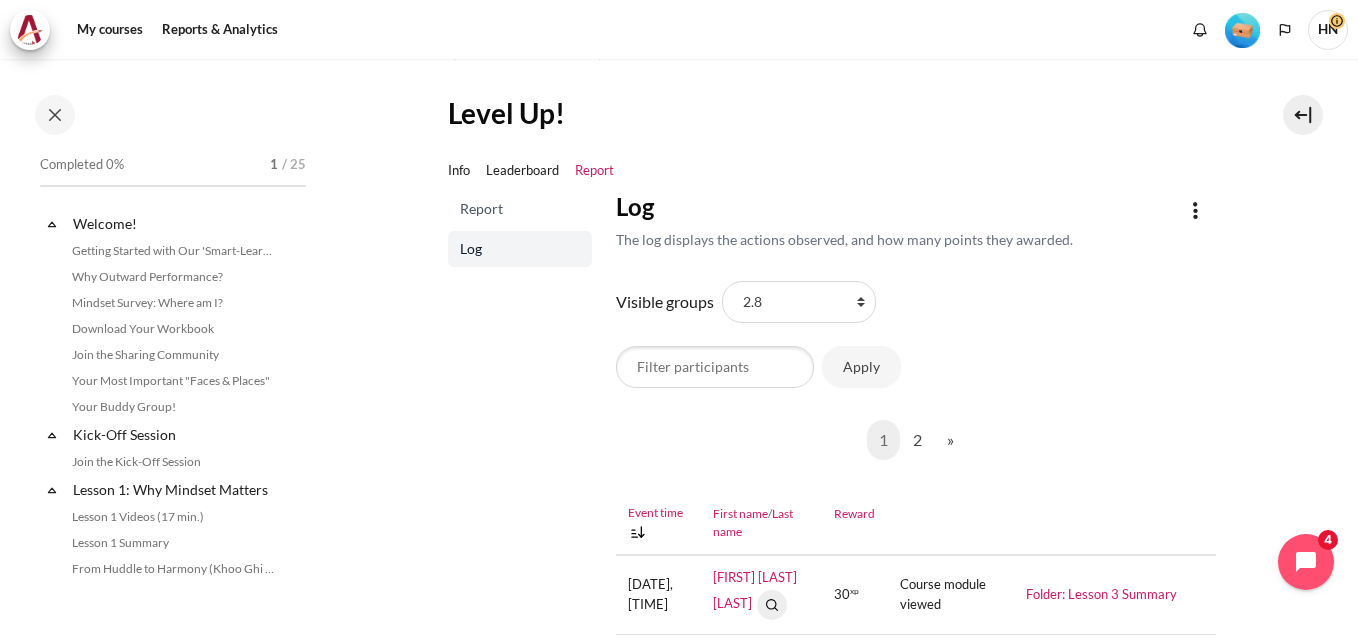 click on "Report" at bounding box center (522, 209) 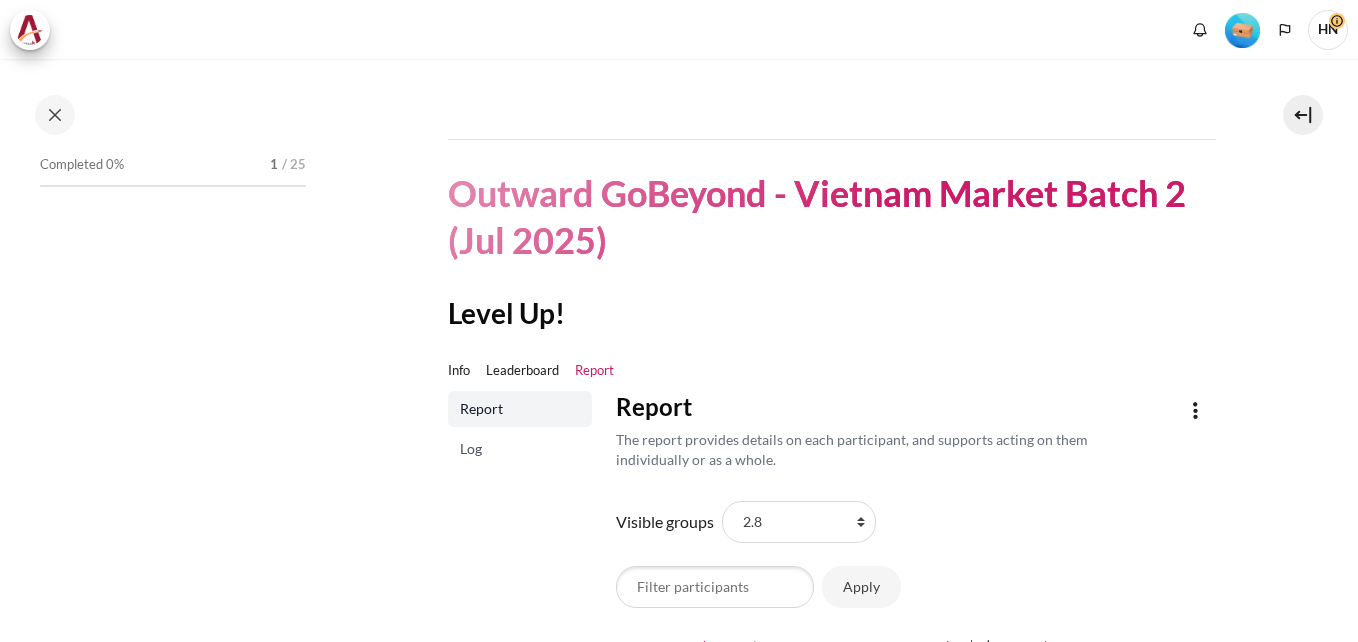 scroll, scrollTop: 0, scrollLeft: 0, axis: both 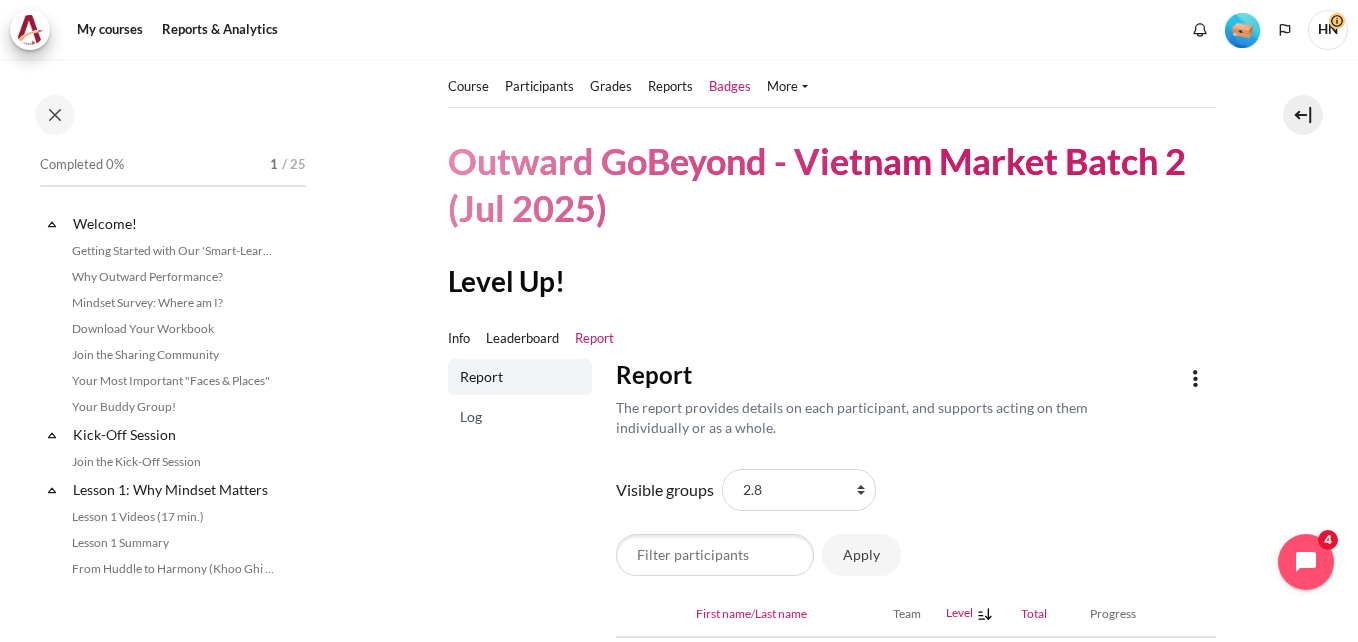 click on "Badges" at bounding box center [730, 87] 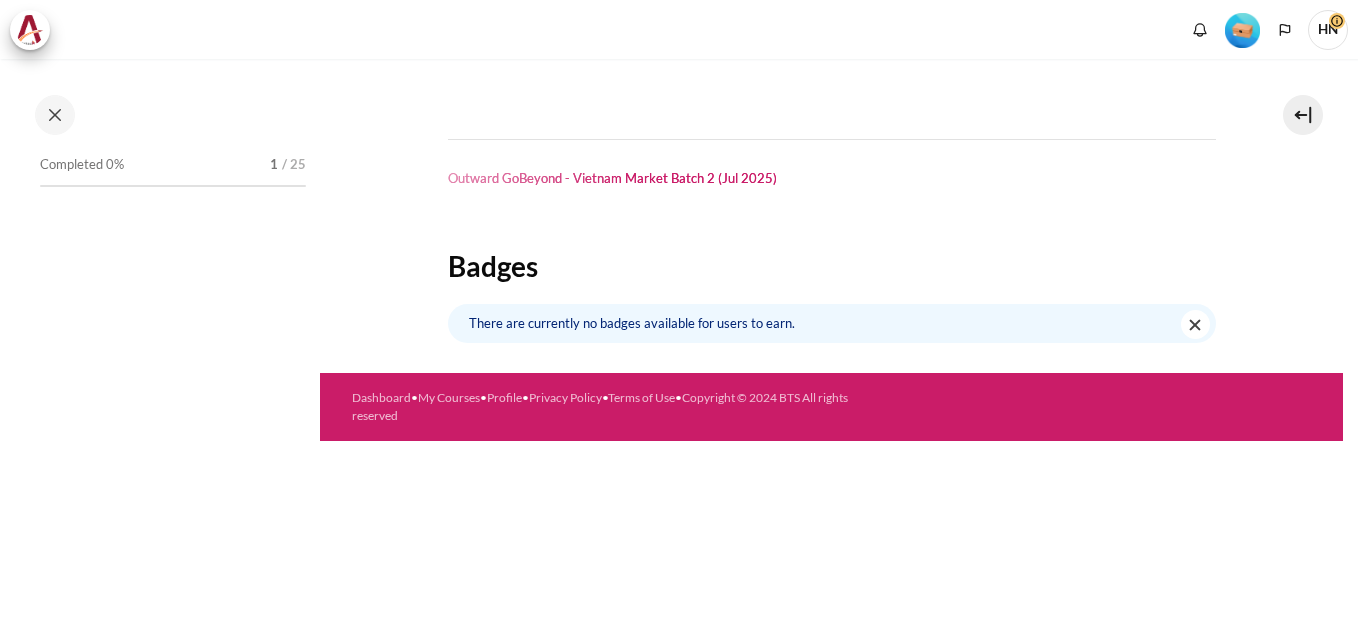 scroll, scrollTop: 0, scrollLeft: 0, axis: both 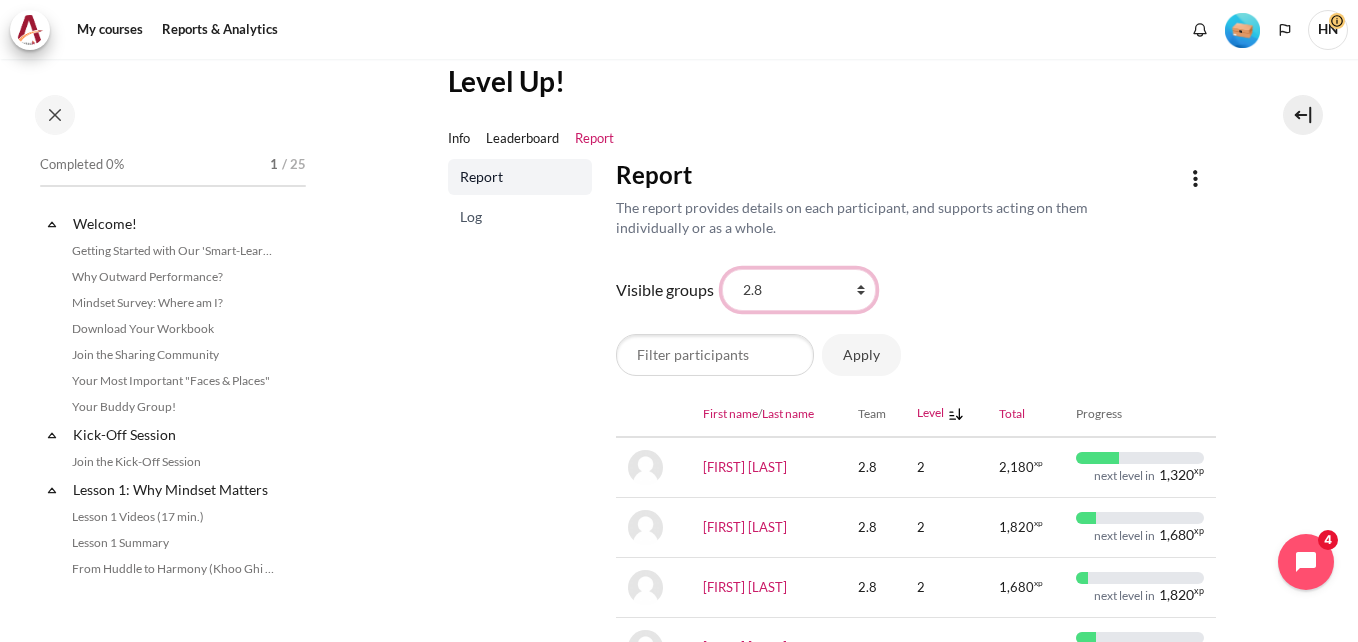 click on "All participants
2.1
2.2
2.3
2.4
2.5
2.6
2.7
2.8" at bounding box center (799, 290) 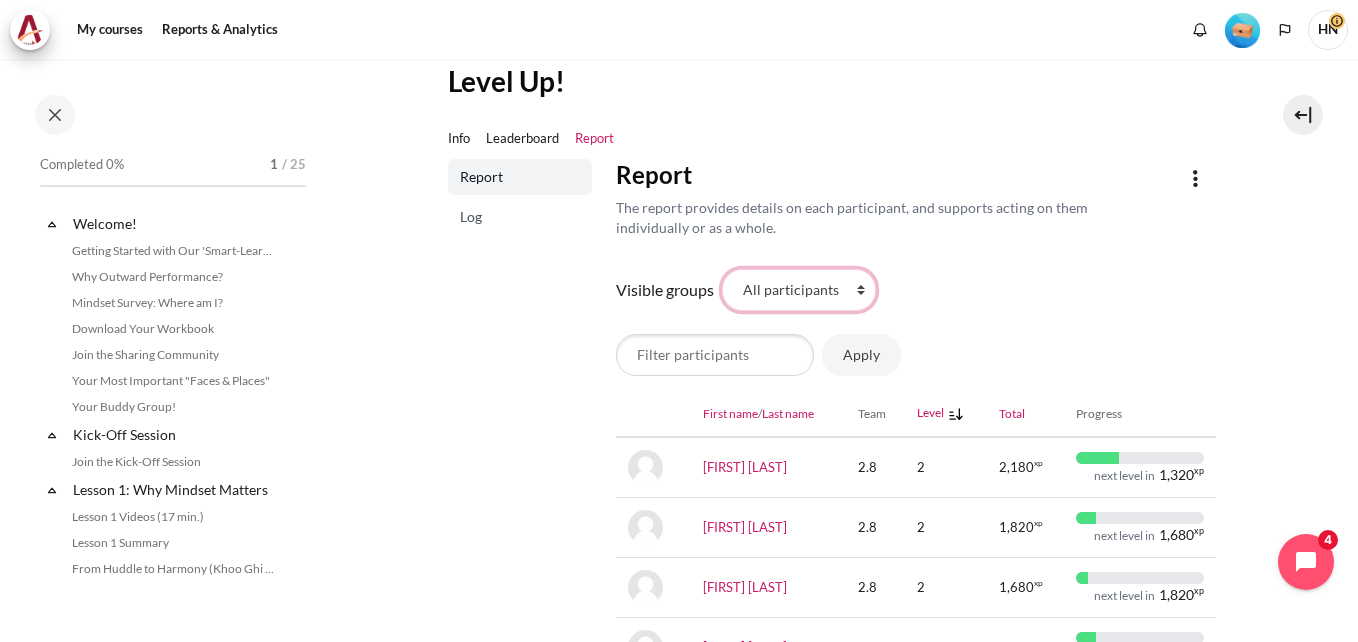 click on "All participants
2.1
2.2
2.3
2.4
2.5
2.6
2.7
2.8" at bounding box center (799, 290) 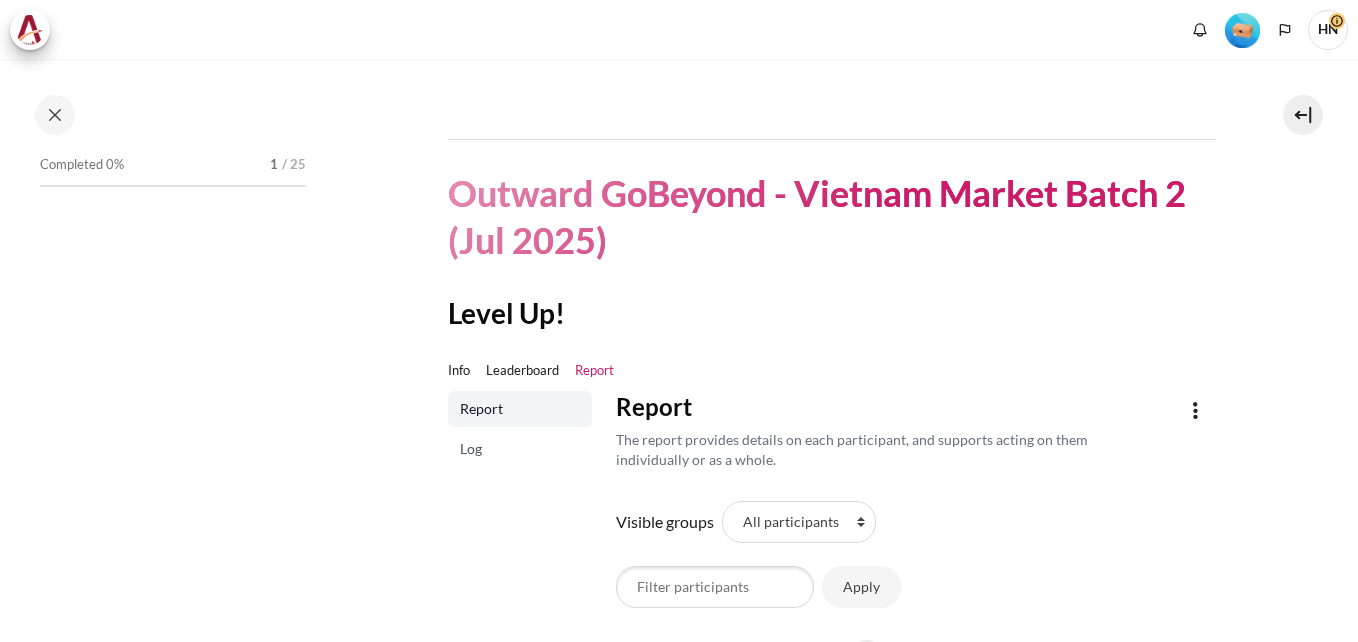 scroll, scrollTop: 0, scrollLeft: 0, axis: both 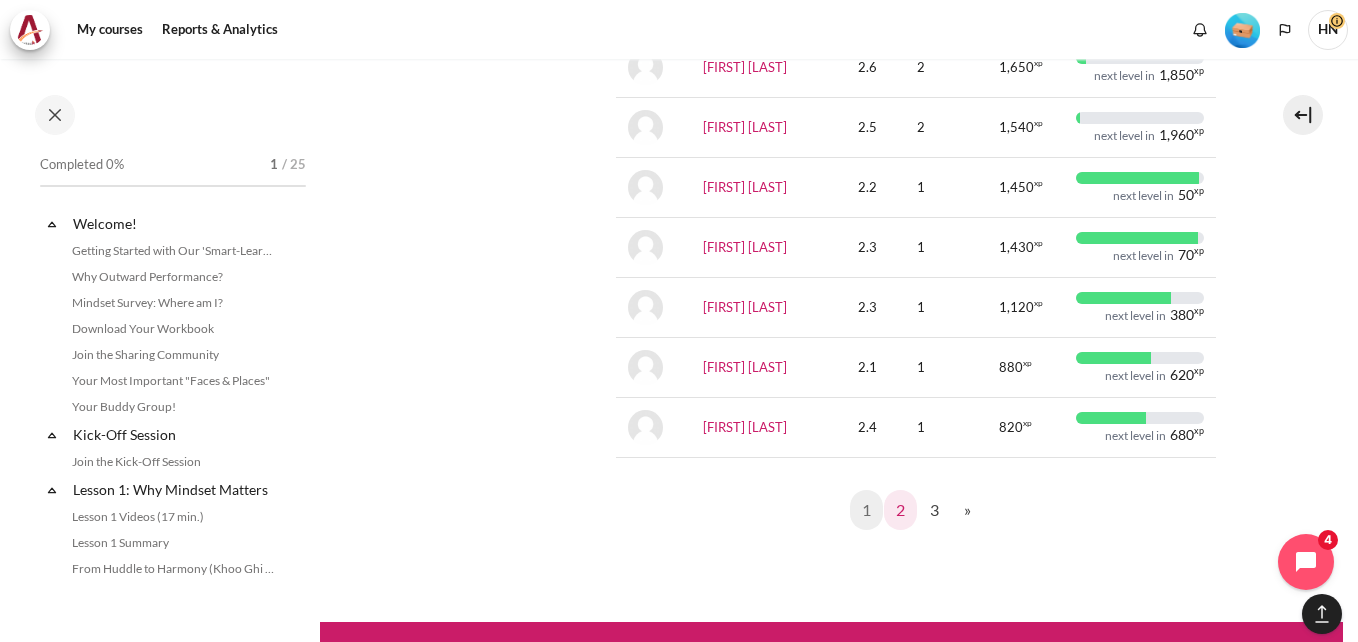 click on "2" at bounding box center [900, 510] 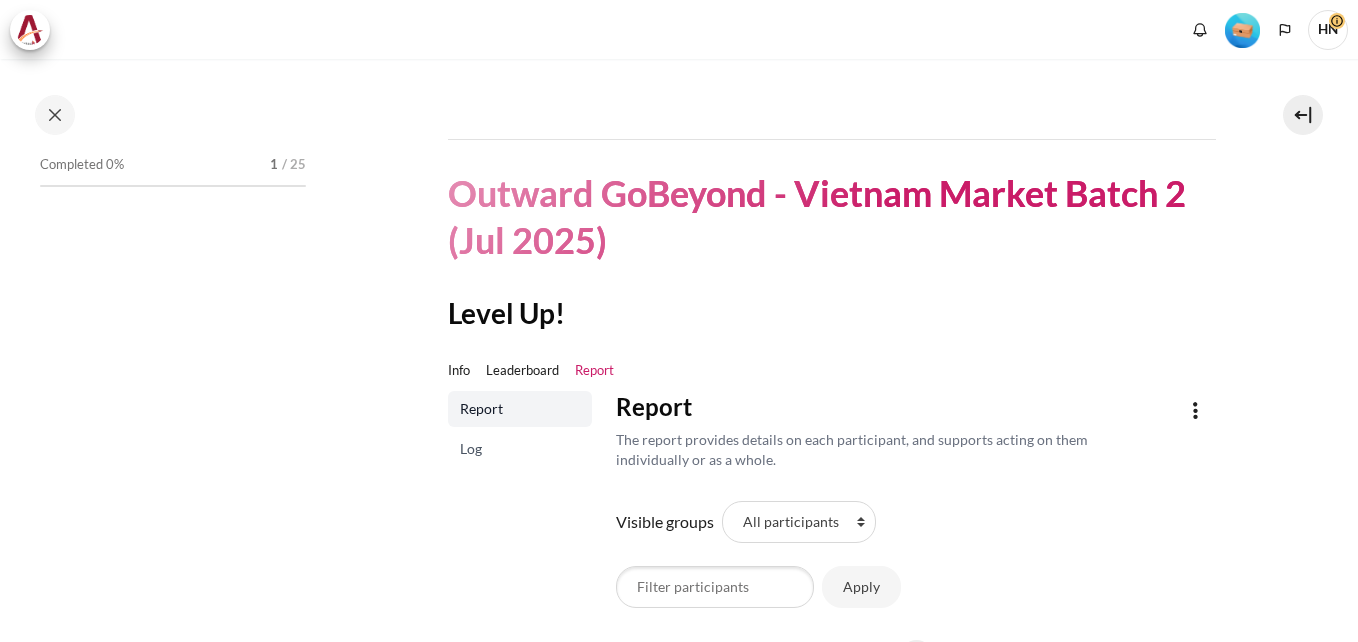 scroll, scrollTop: 0, scrollLeft: 0, axis: both 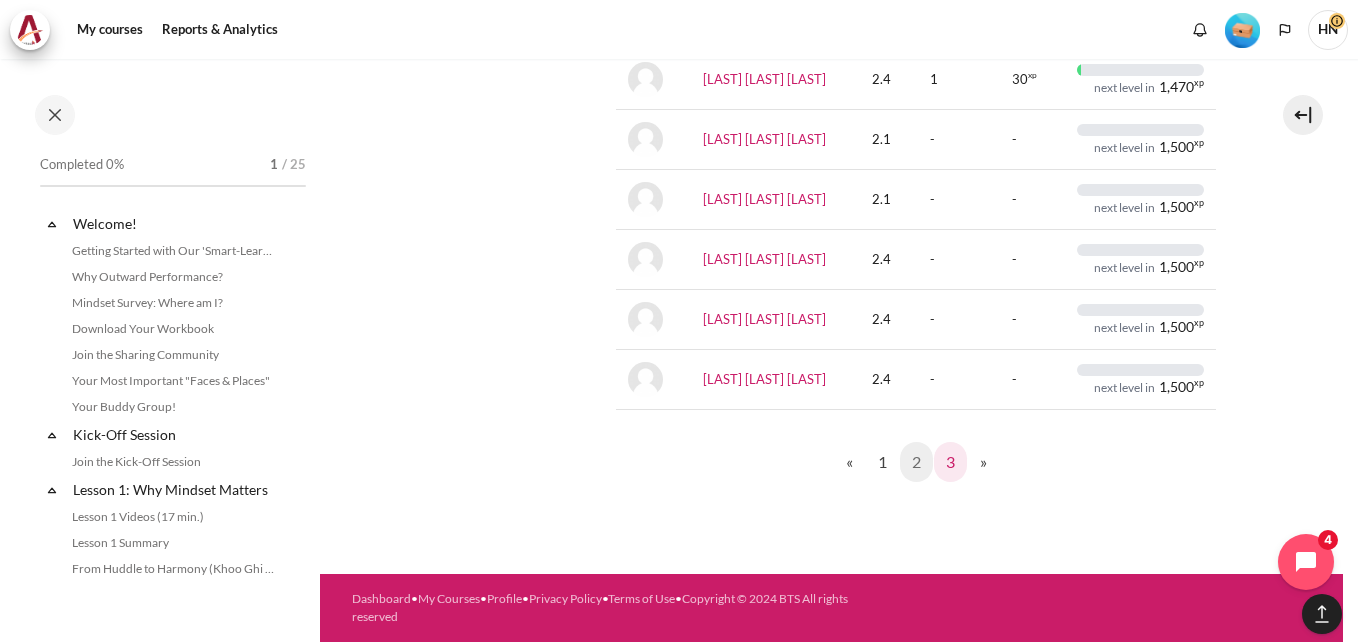 click on "3" at bounding box center [950, 462] 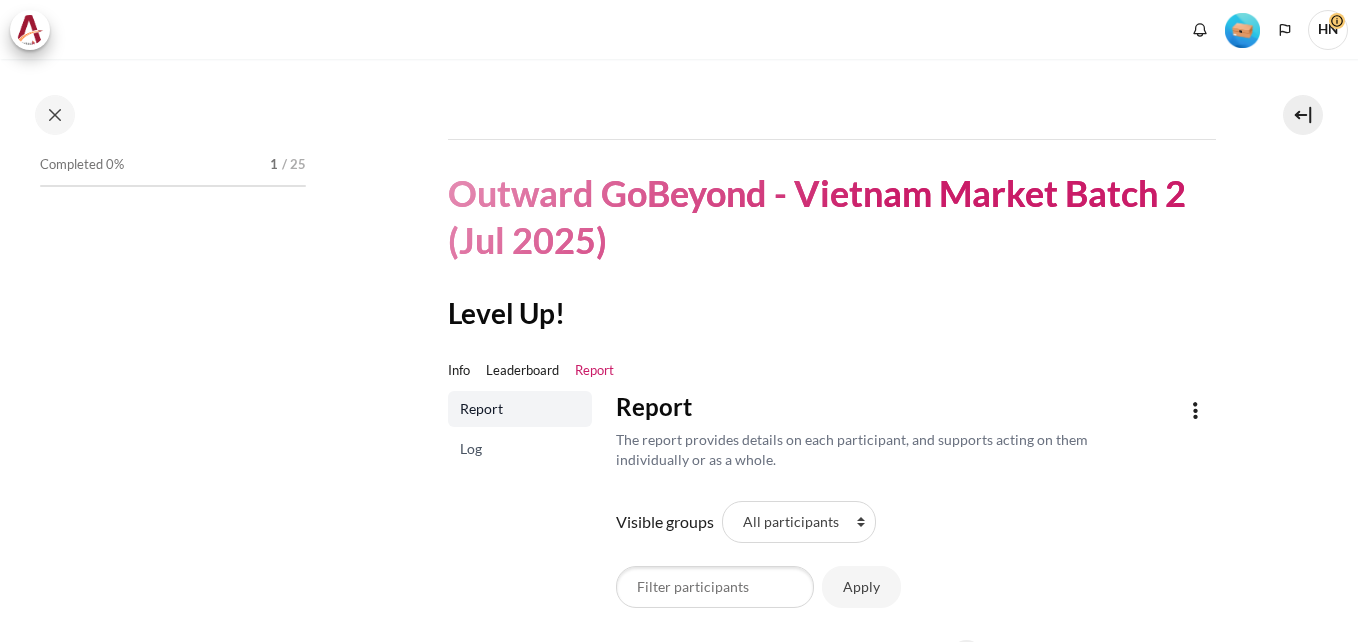 scroll, scrollTop: 0, scrollLeft: 0, axis: both 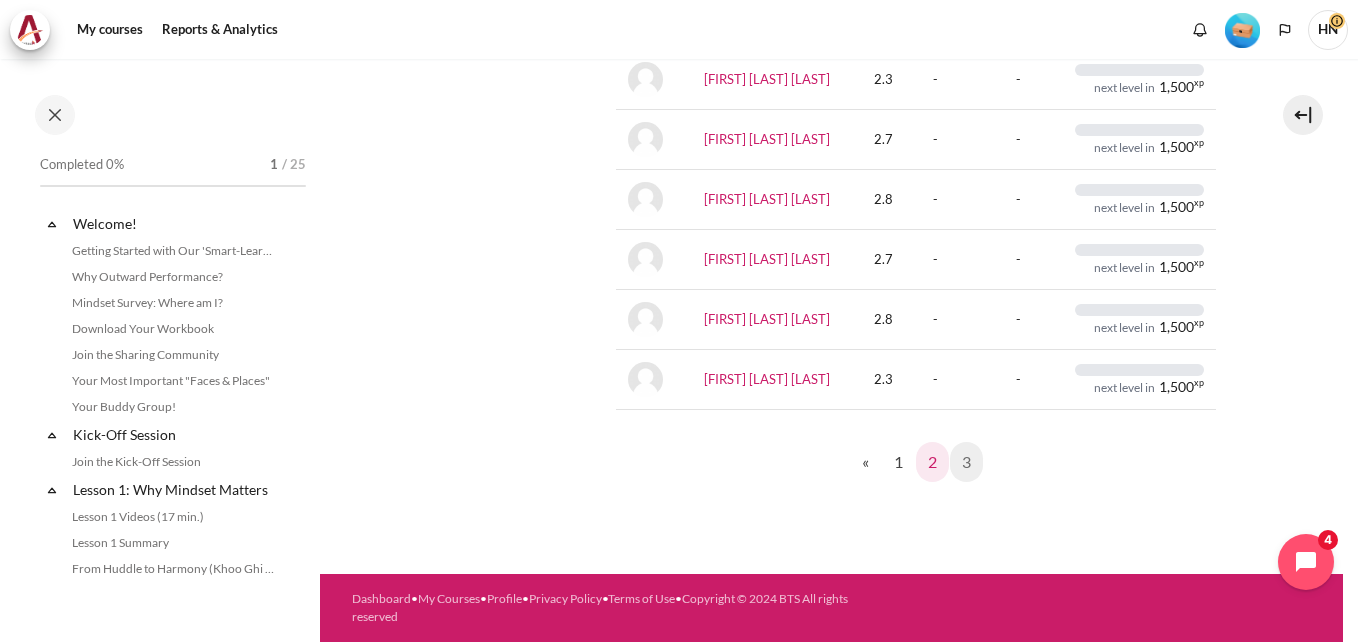 click on "2" at bounding box center (932, 462) 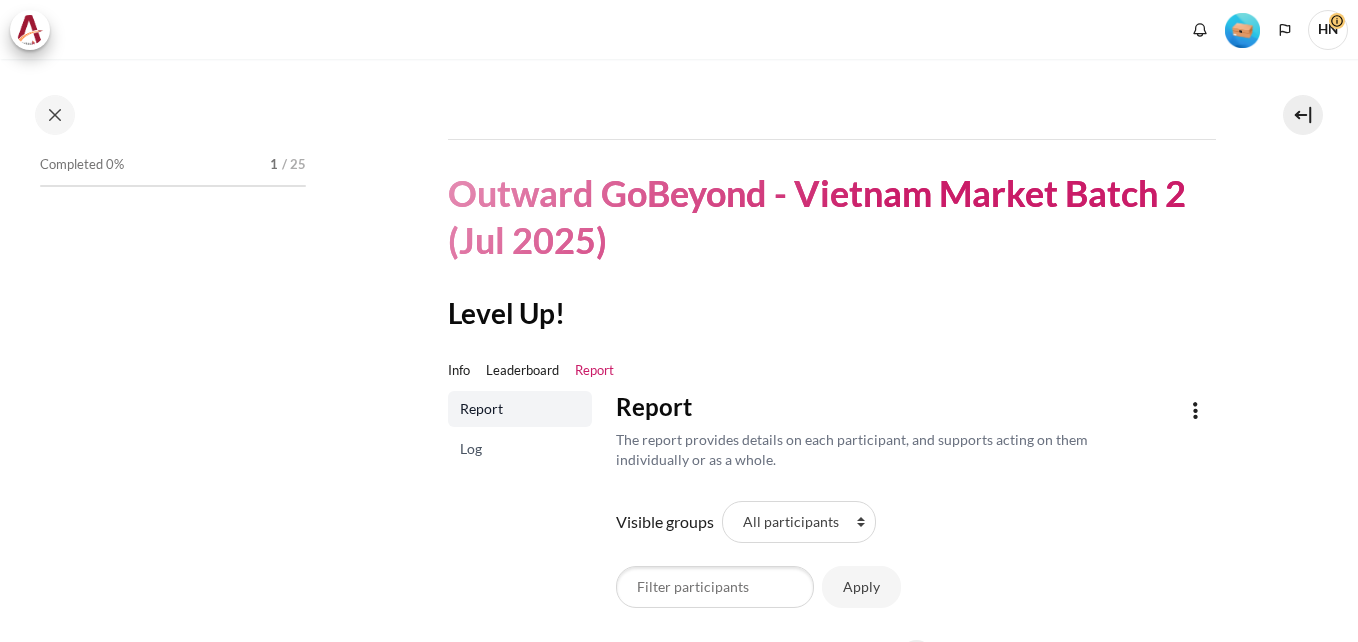 scroll, scrollTop: 0, scrollLeft: 0, axis: both 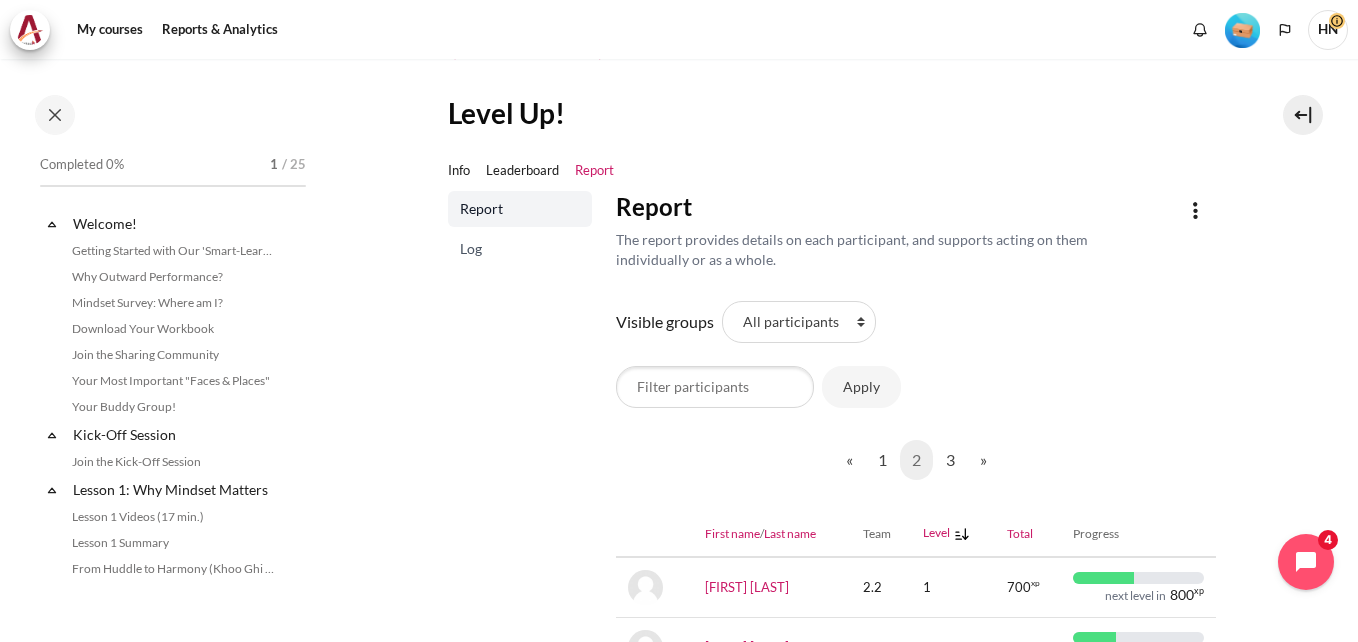 click on "Log" at bounding box center [522, 249] 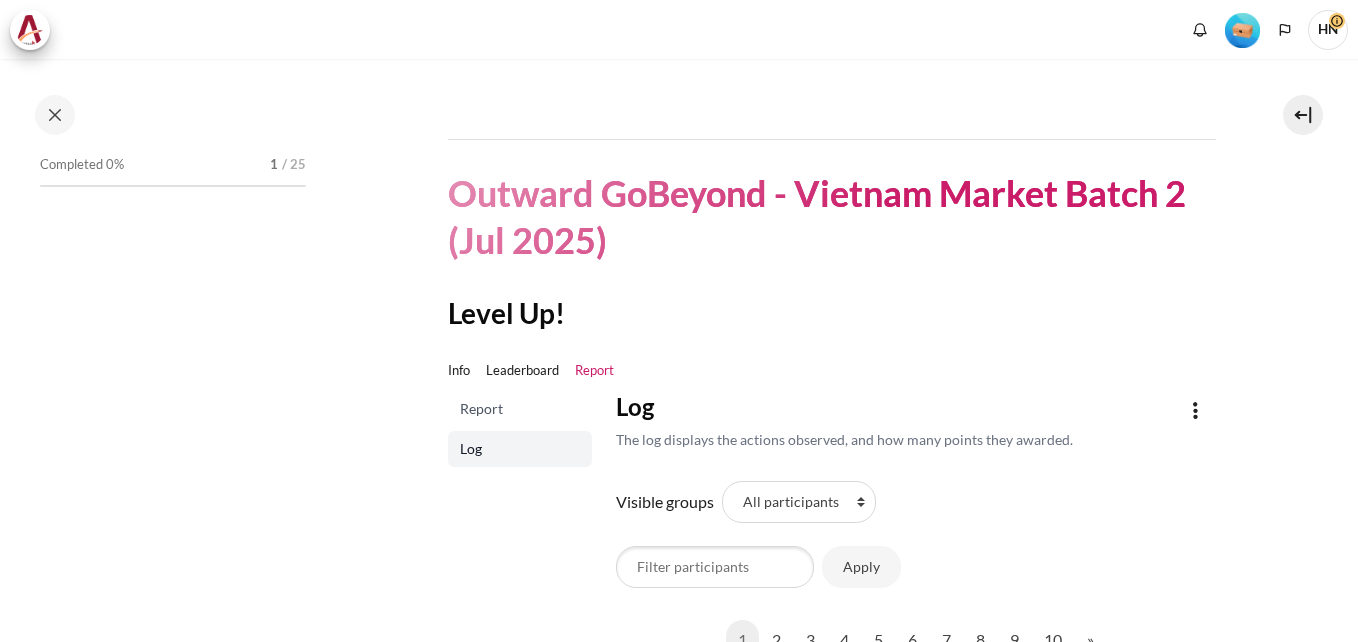 scroll, scrollTop: 0, scrollLeft: 0, axis: both 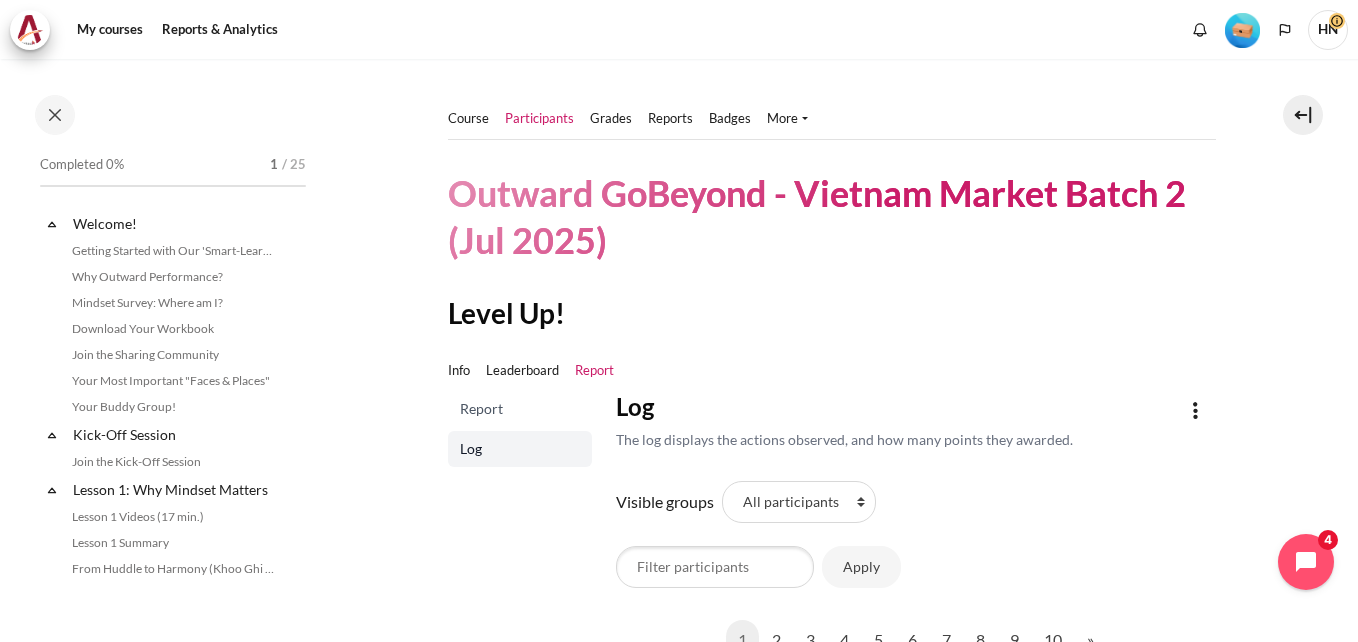 click on "Participants" at bounding box center [539, 119] 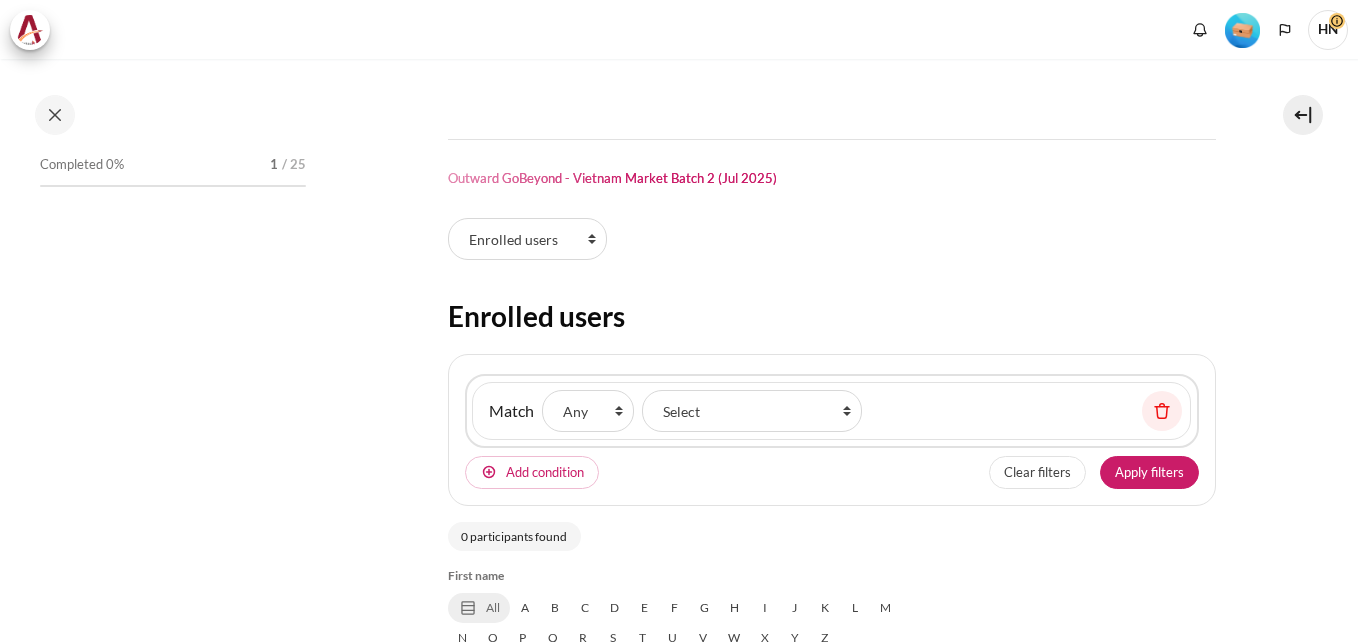 scroll, scrollTop: 0, scrollLeft: 0, axis: both 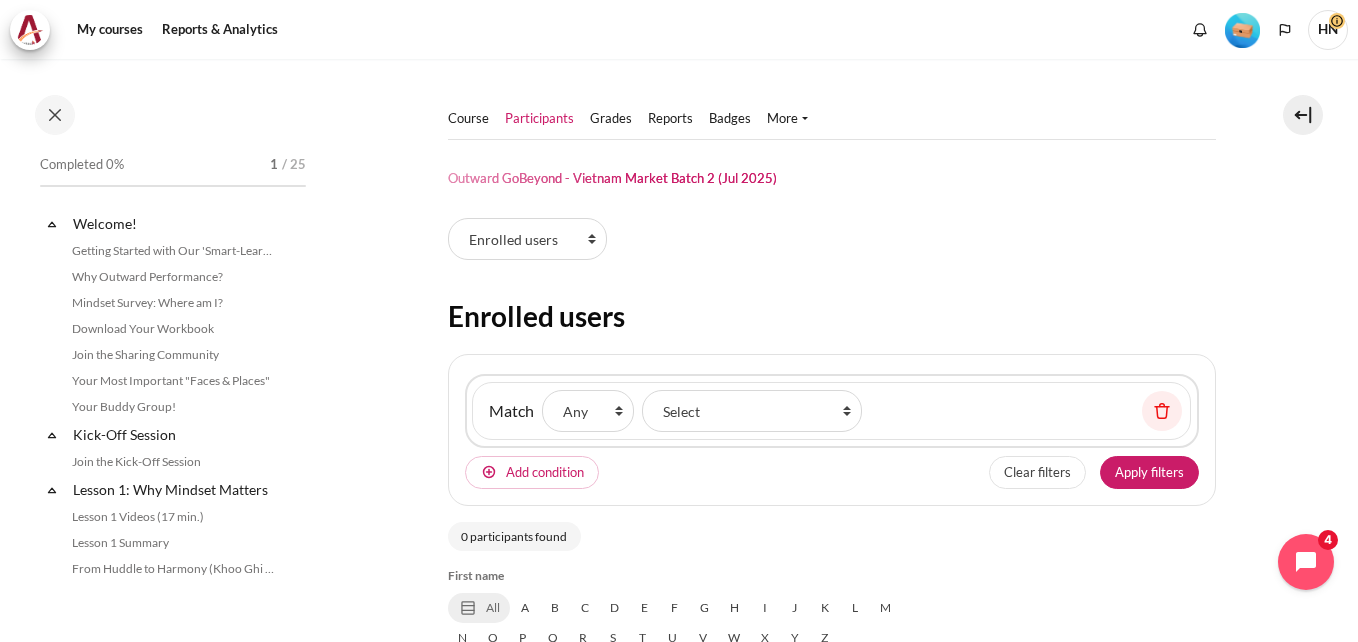 select on "groups" 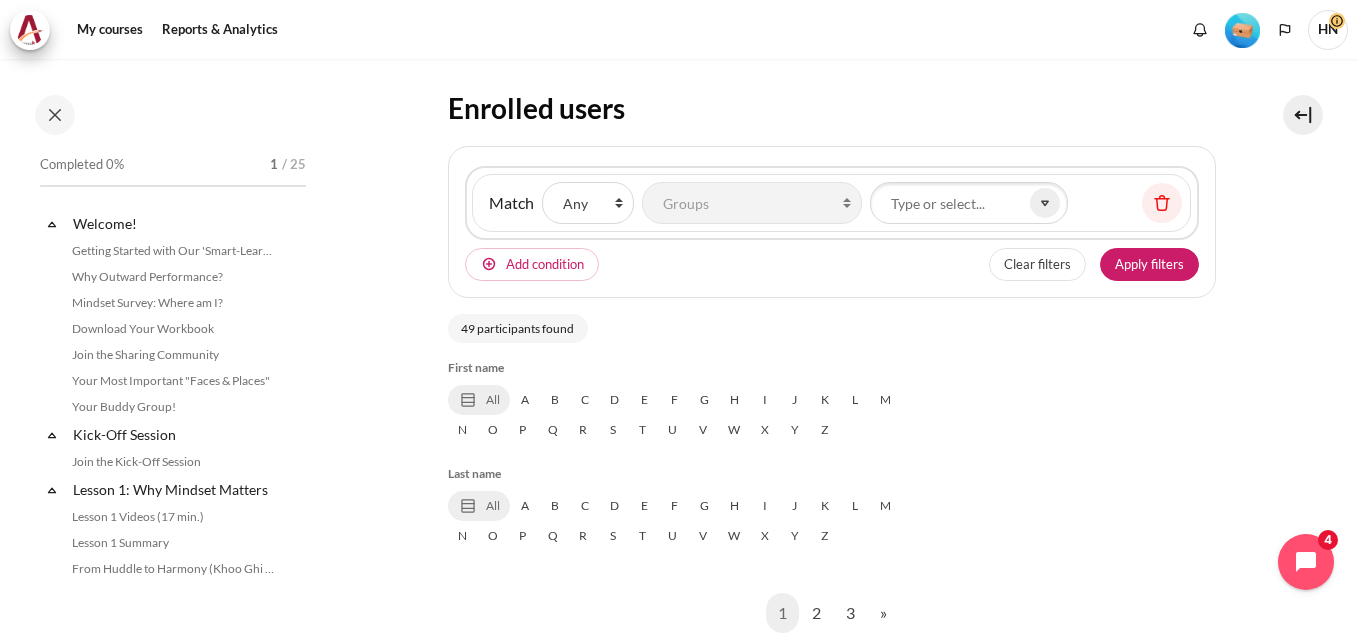 scroll, scrollTop: 200, scrollLeft: 0, axis: vertical 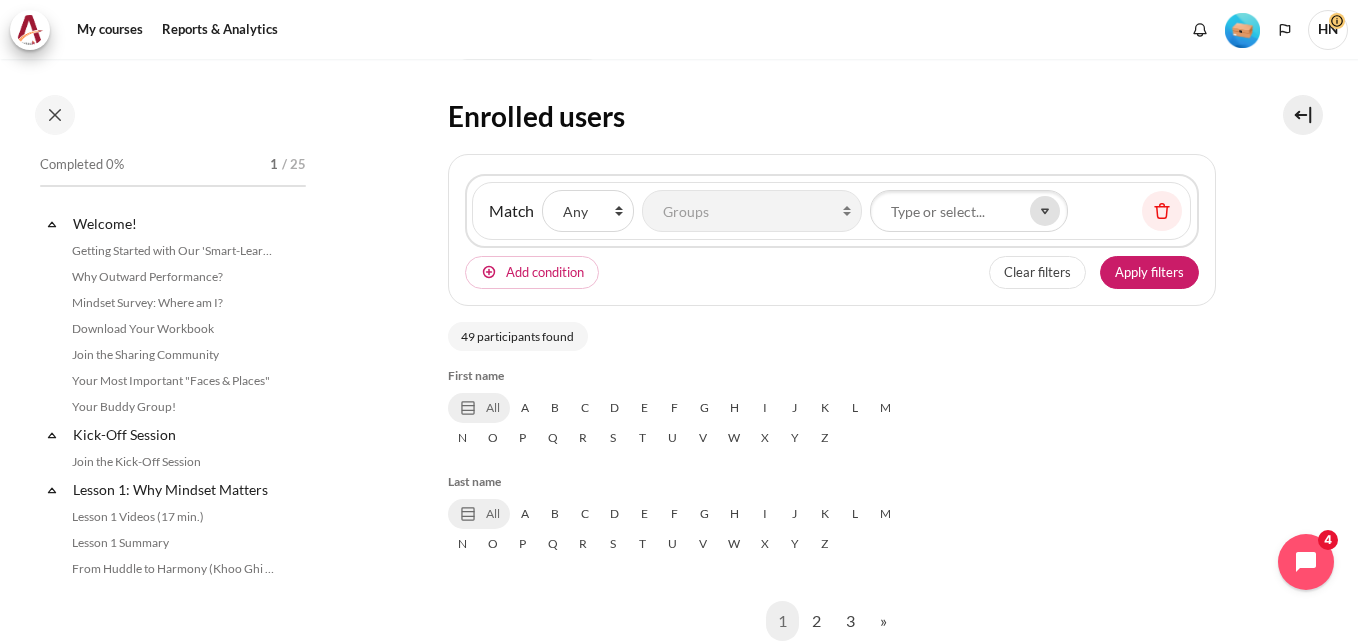 click 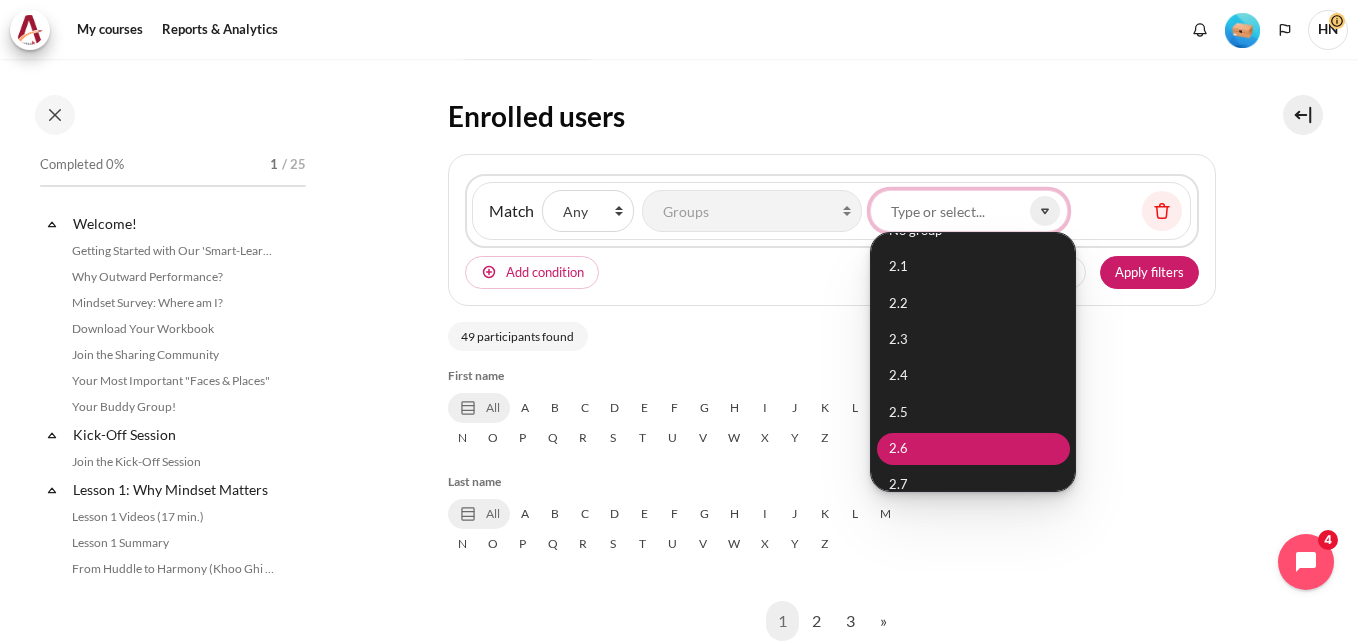 scroll, scrollTop: 0, scrollLeft: 0, axis: both 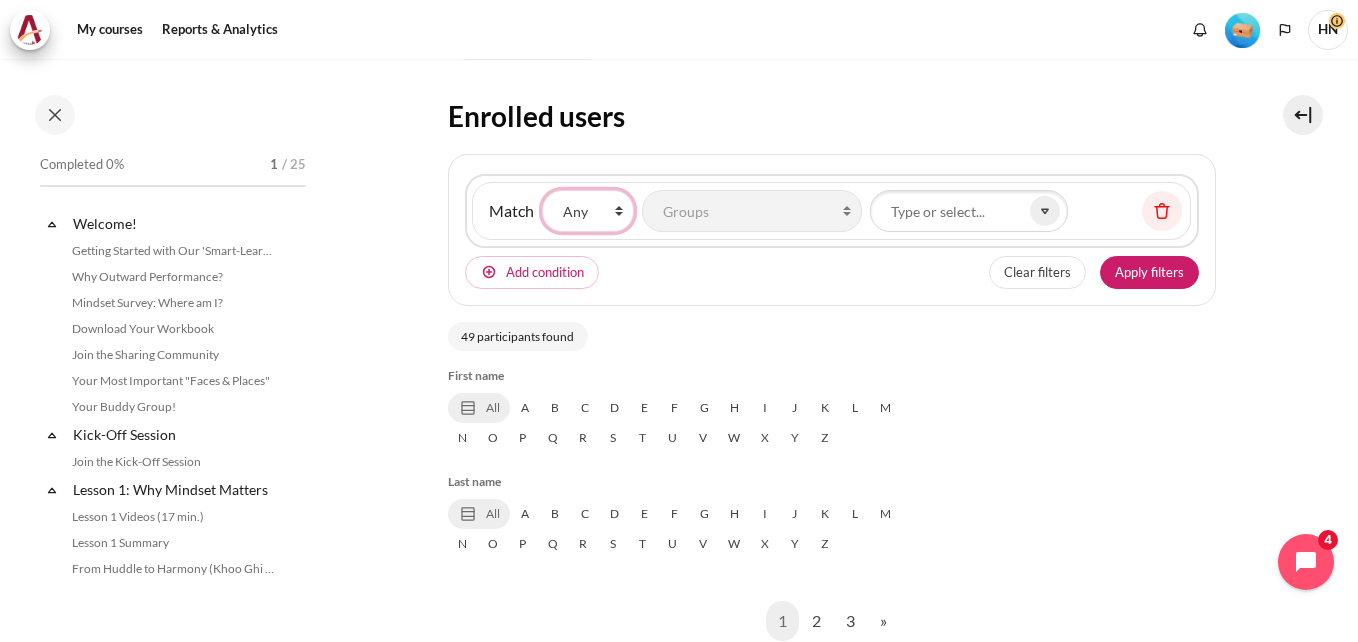 click on "None
Any
All" at bounding box center (588, 211) 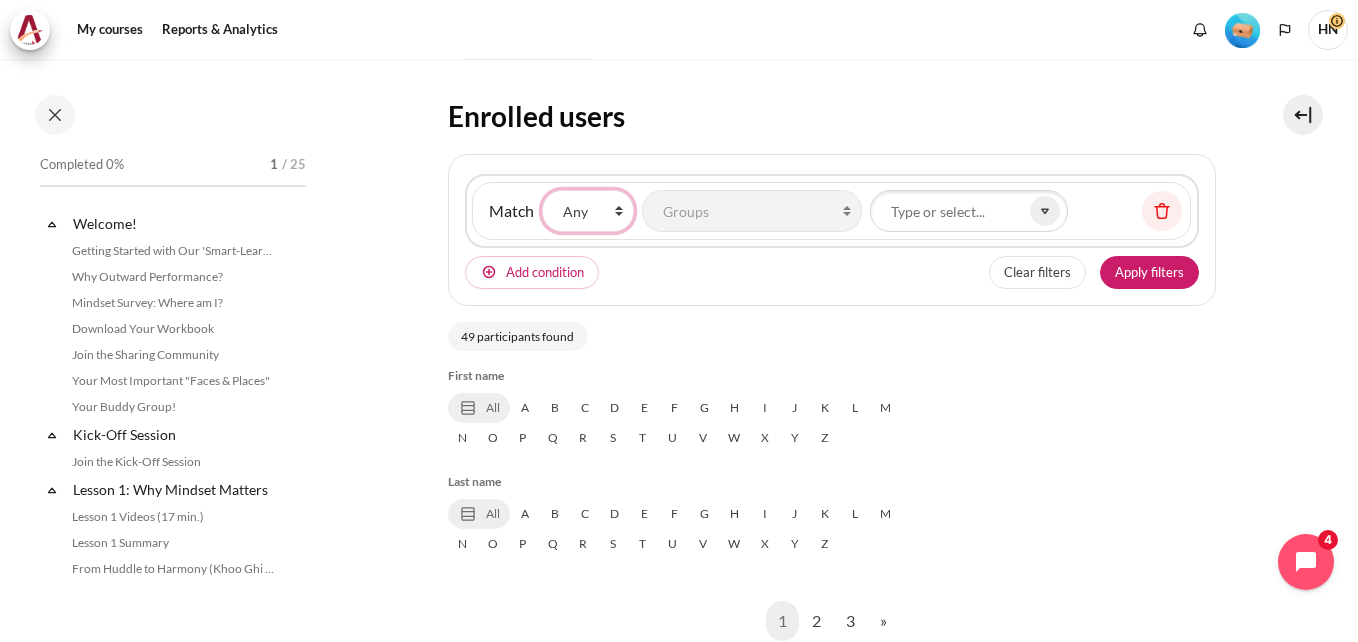select on "2" 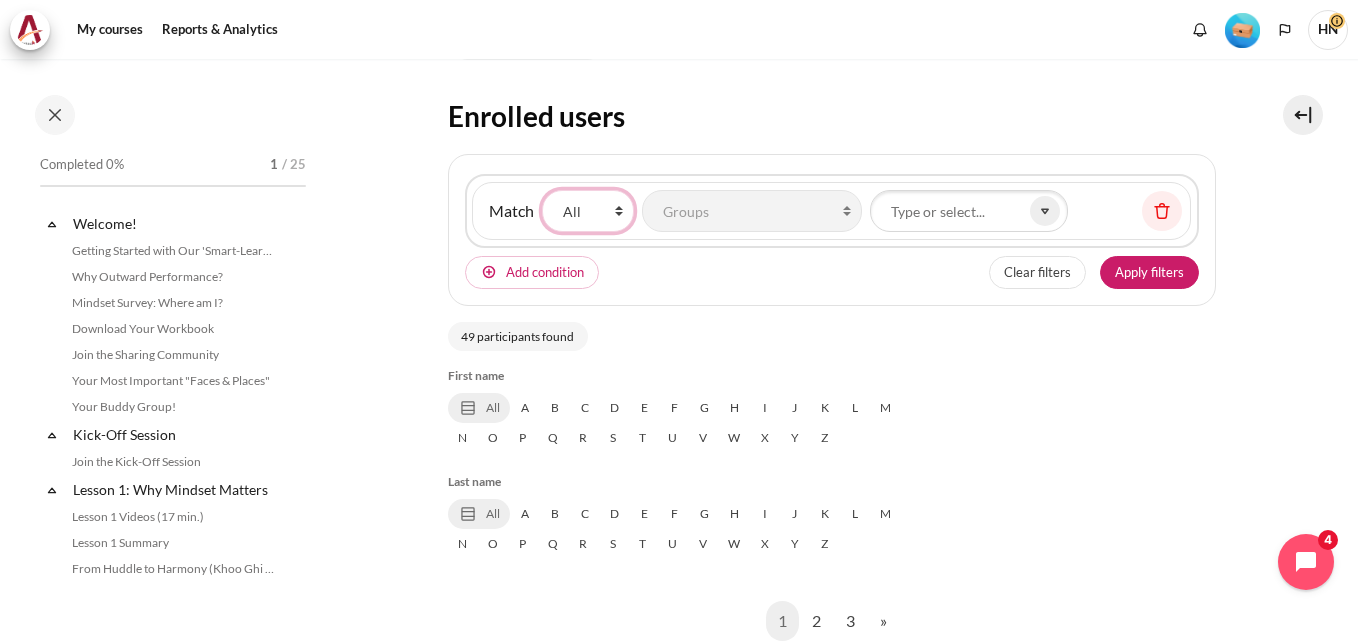 click on "None
Any
All" at bounding box center [588, 211] 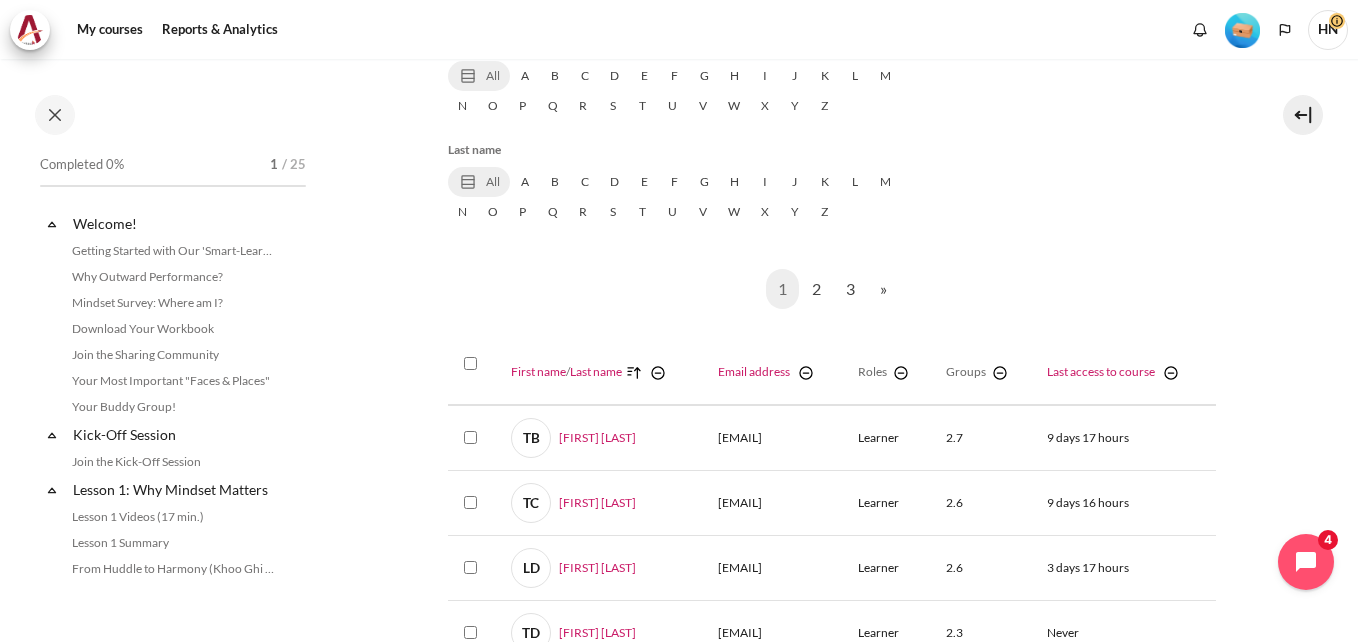 scroll, scrollTop: 200, scrollLeft: 0, axis: vertical 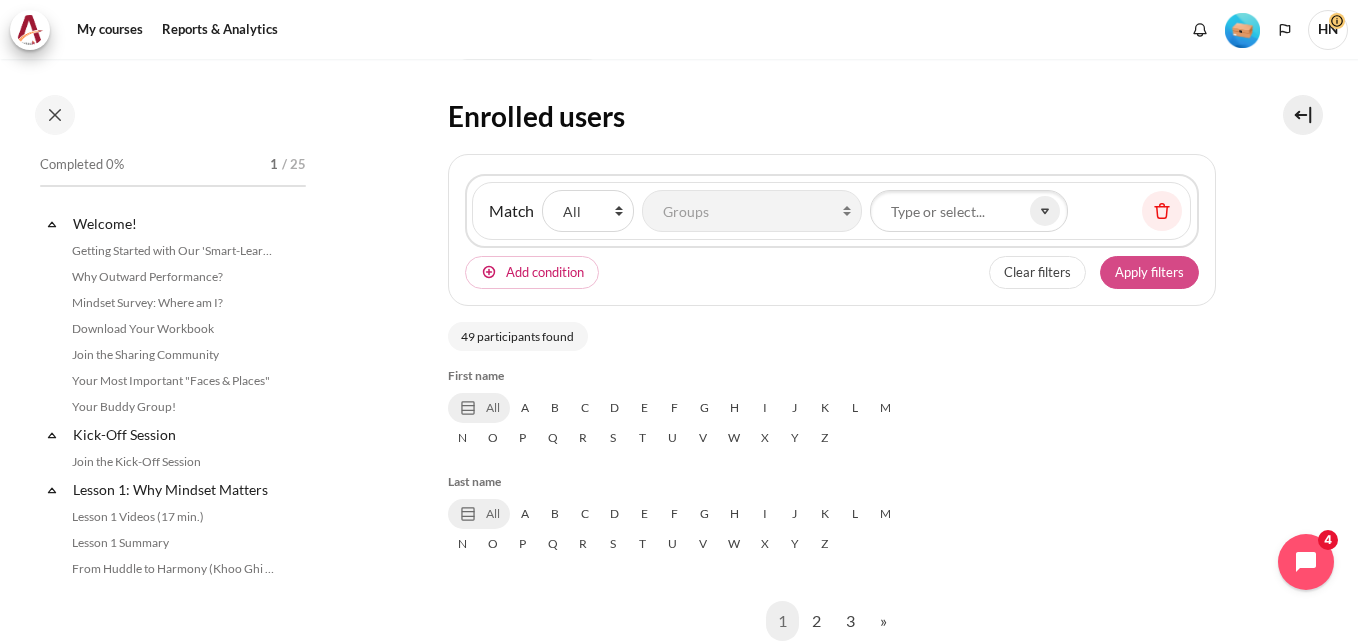 click on "Apply filters" at bounding box center [1149, 273] 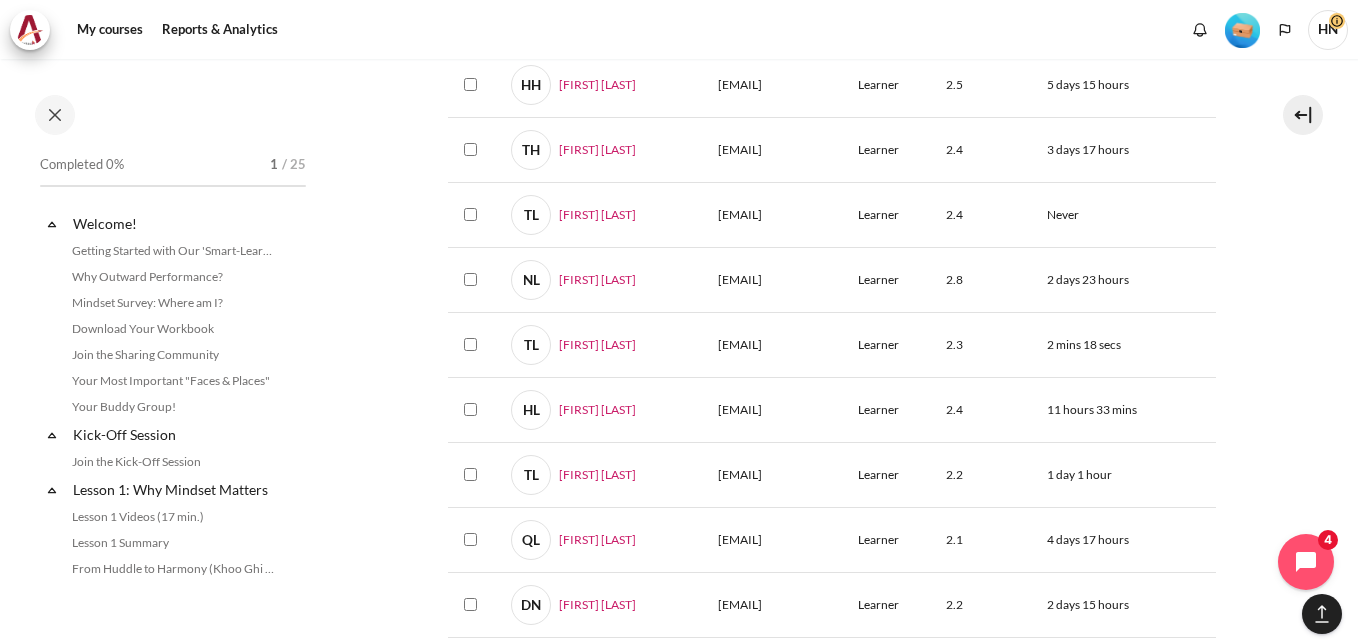 scroll, scrollTop: 1915, scrollLeft: 0, axis: vertical 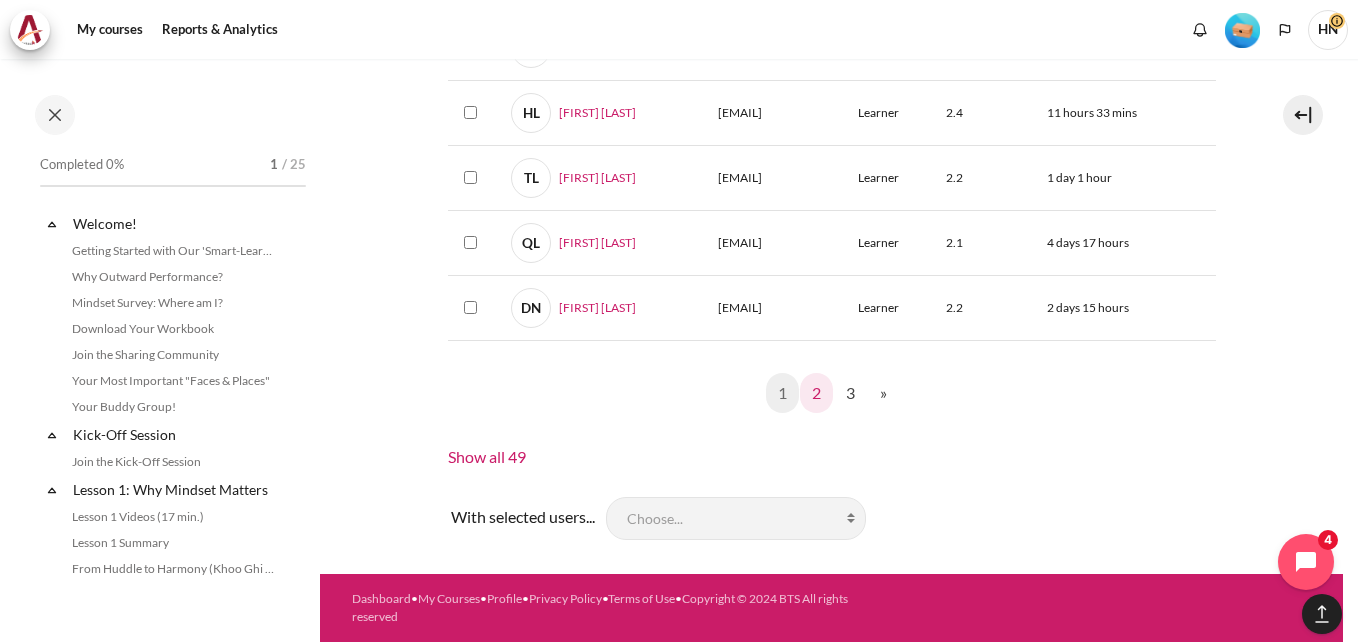 click on "2" at bounding box center (816, 393) 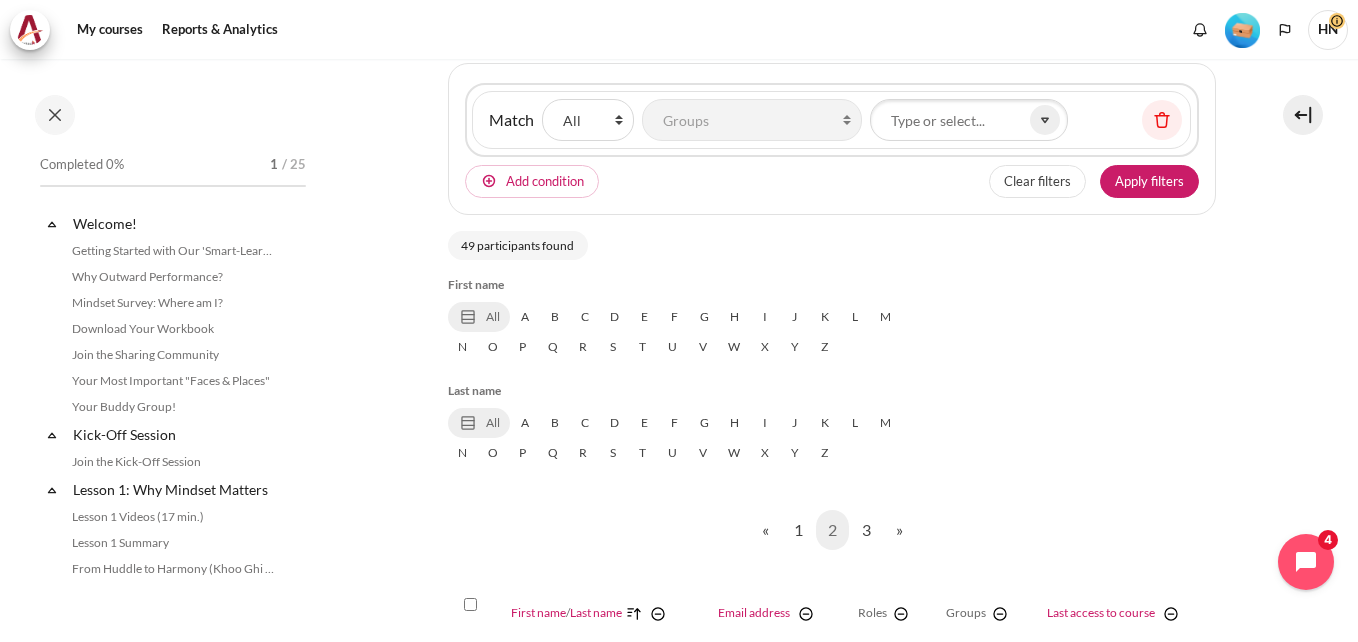 scroll, scrollTop: 300, scrollLeft: 0, axis: vertical 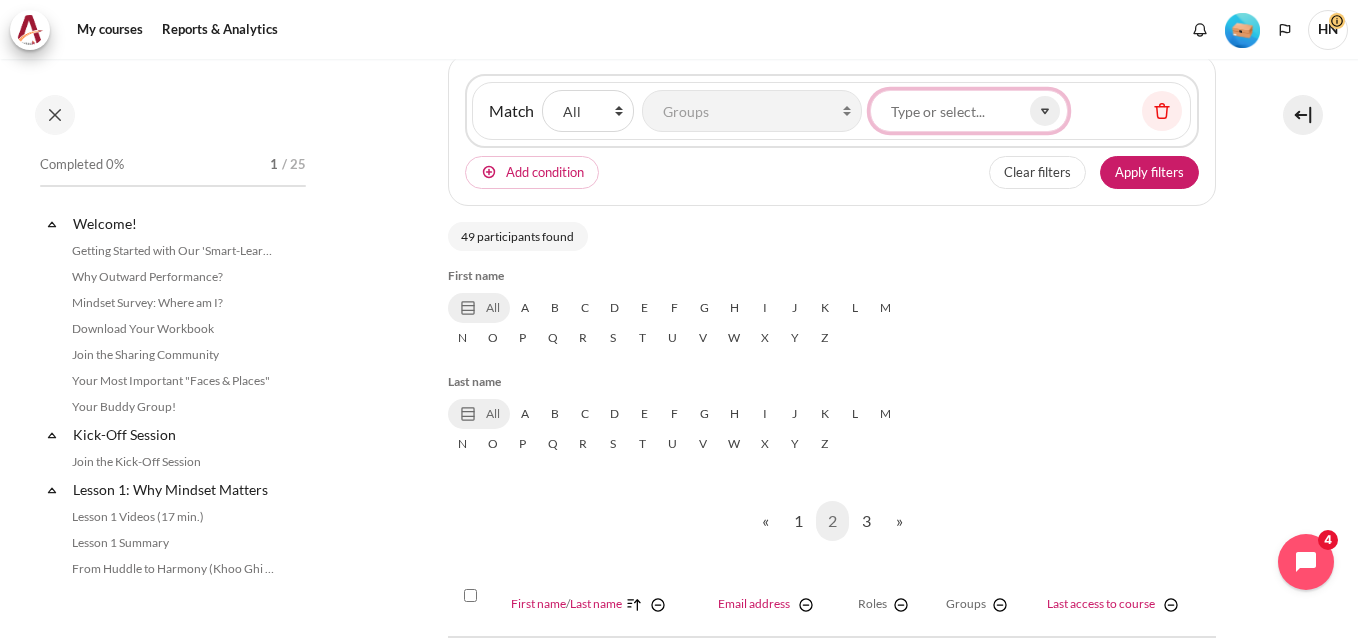 click on "Groups" at bounding box center [969, 111] 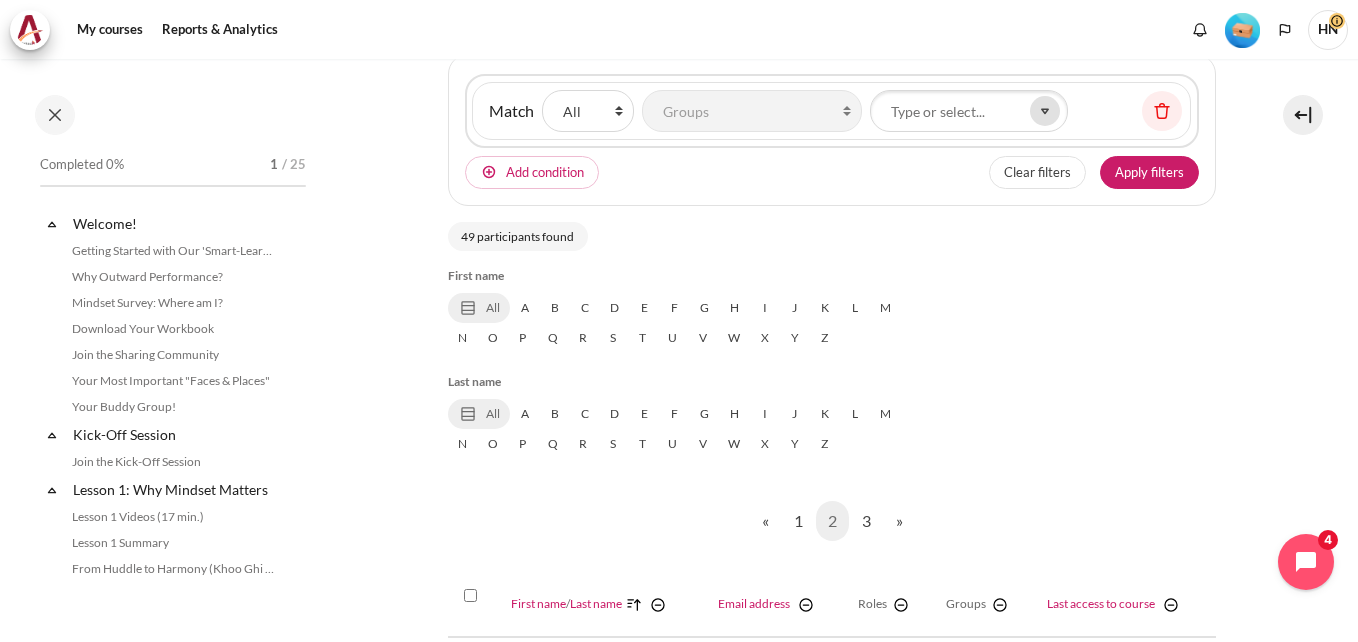 click 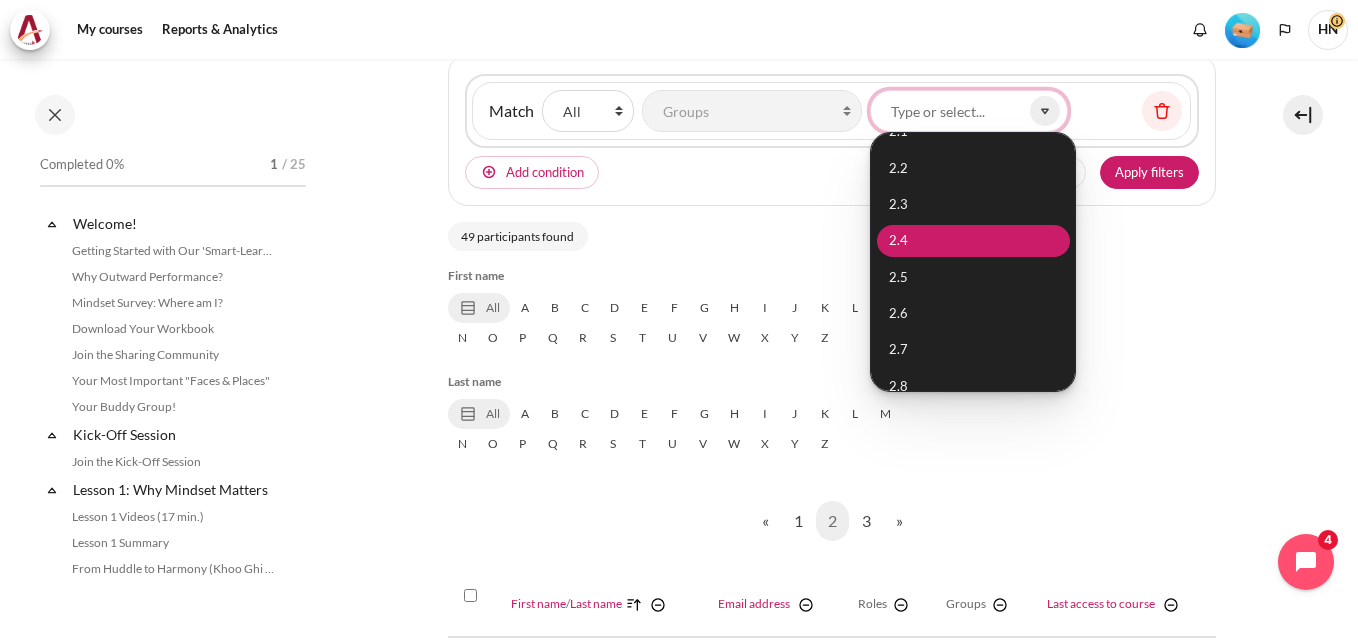 scroll, scrollTop: 76, scrollLeft: 0, axis: vertical 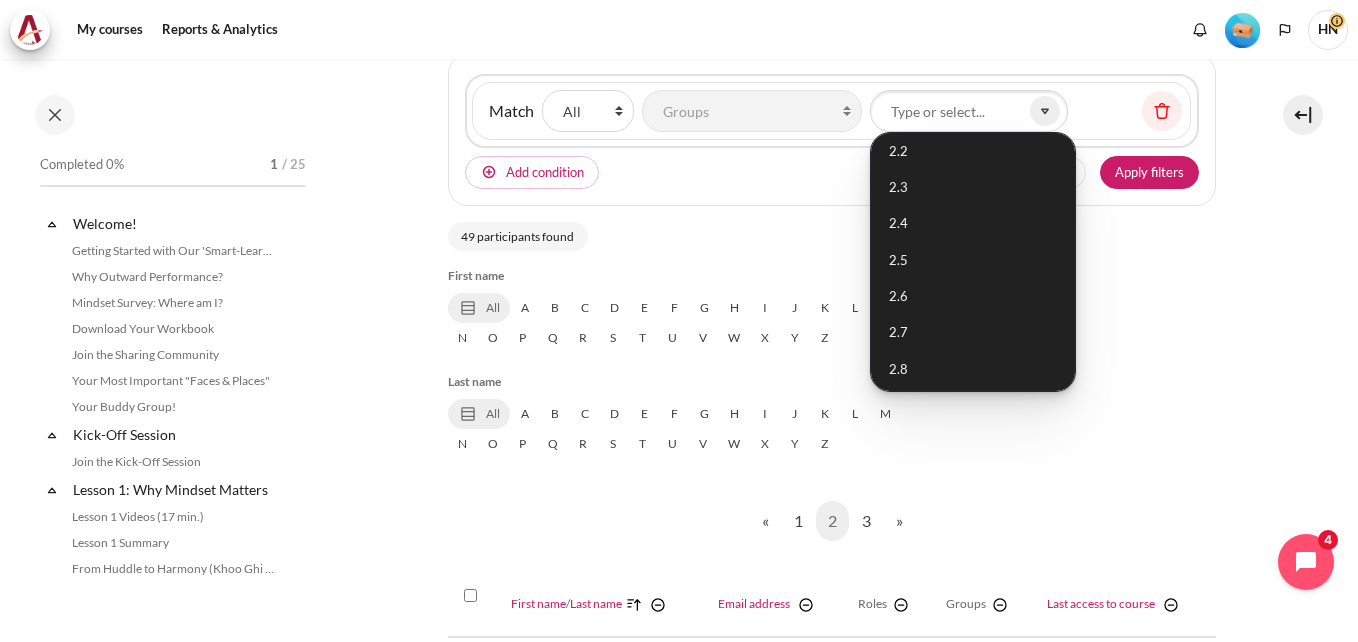 click on "Course" at bounding box center (831, 965) 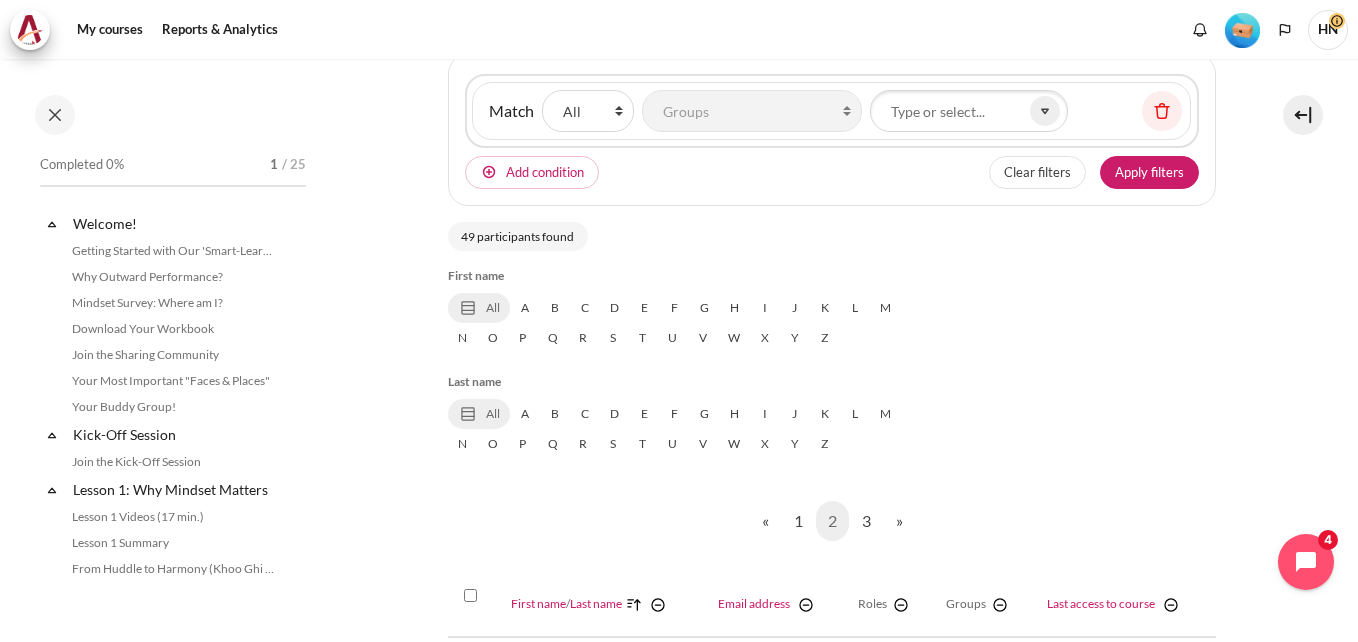 click on "All
A
B
C
D
E
F
G
H
I
J
K
L
M
N
O
P
Q
R
S
T
U
V
W
X
Y
Z" at bounding box center [832, 323] 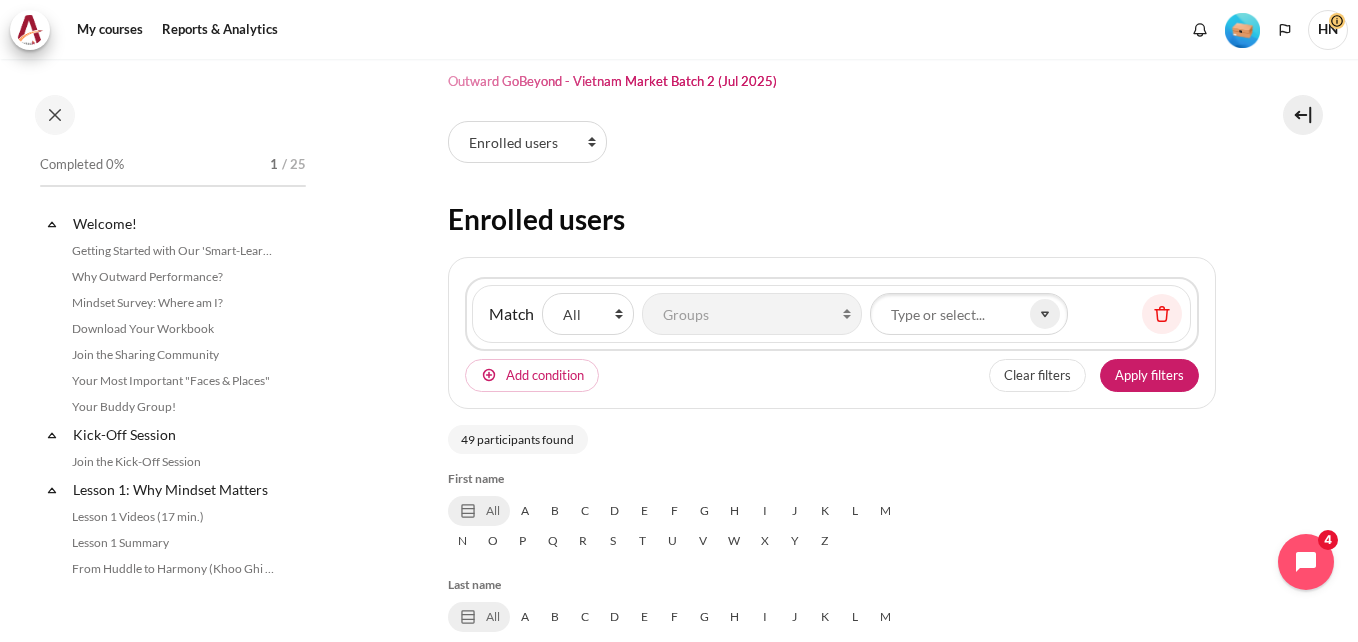 scroll, scrollTop: 0, scrollLeft: 0, axis: both 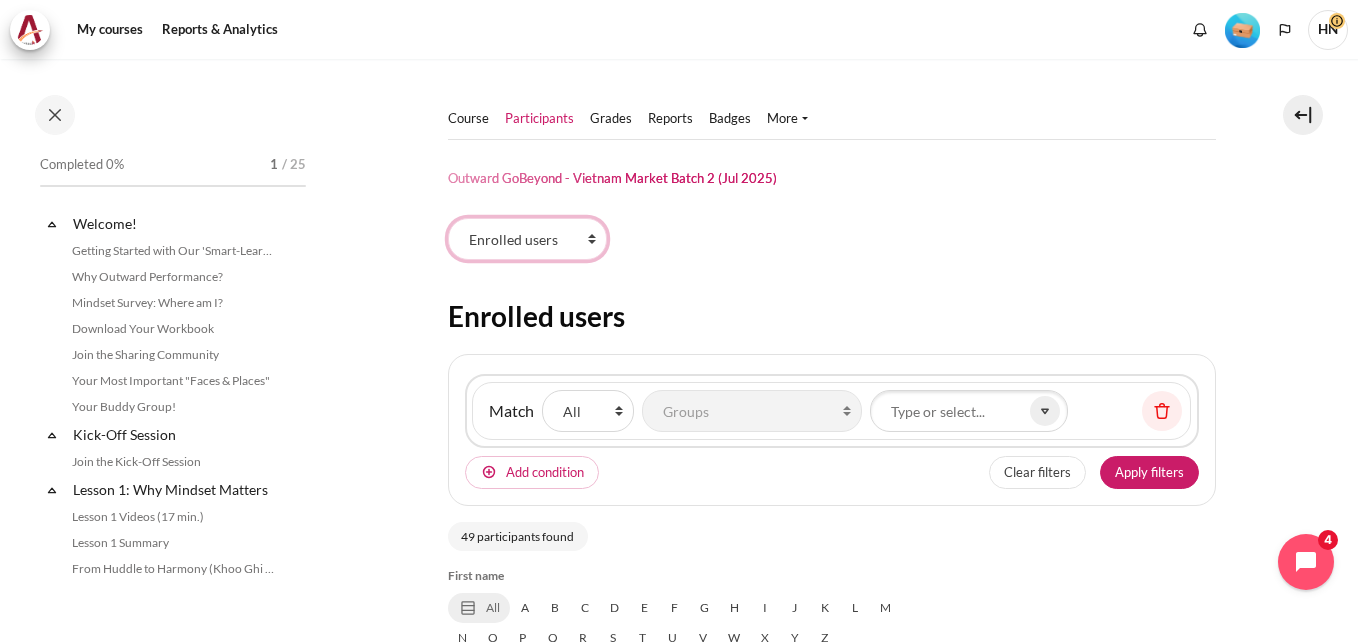 click on "Enrolled users
[FIRST] [LAST]" at bounding box center [527, 239] 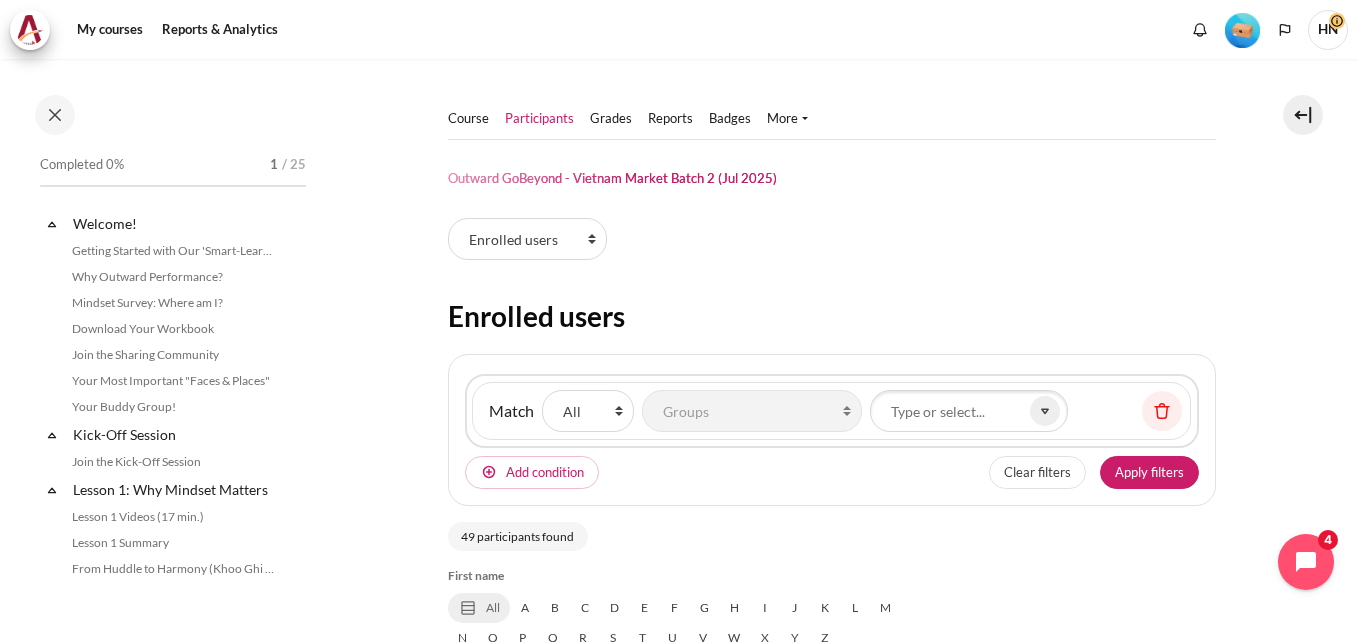 click on "Participants tertiary navigation.
Enrolled users
[FIRST] [LAST]" at bounding box center [832, 243] 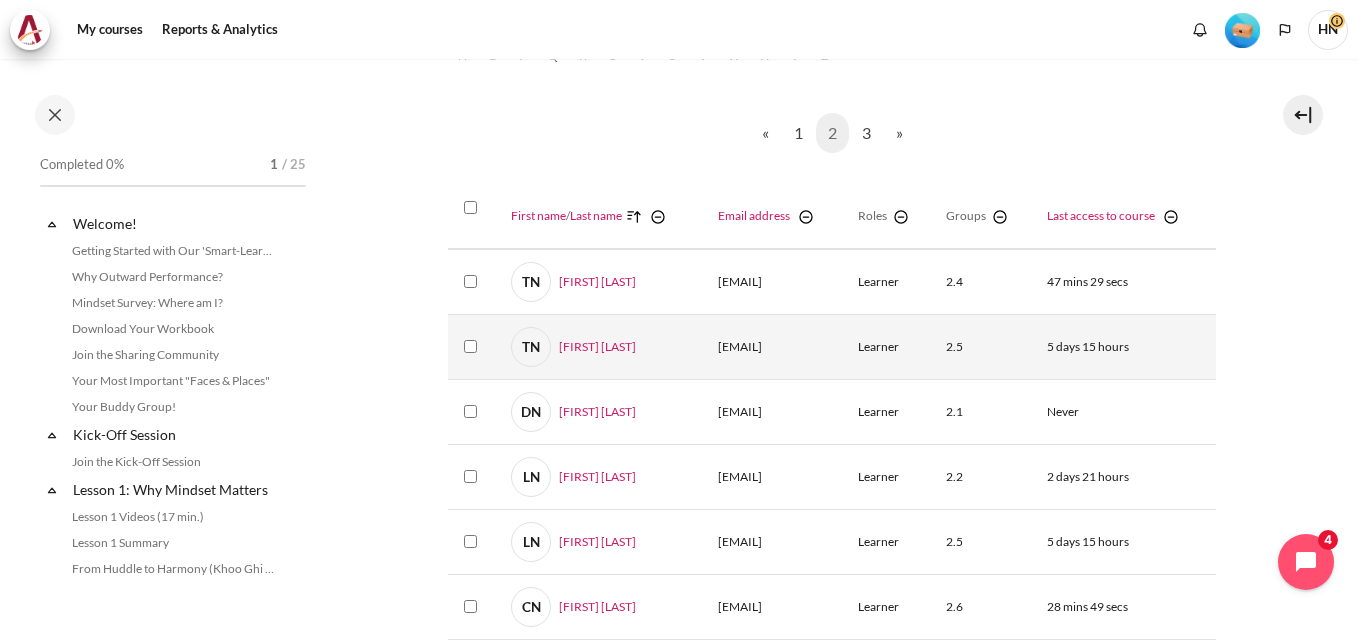 scroll, scrollTop: 700, scrollLeft: 0, axis: vertical 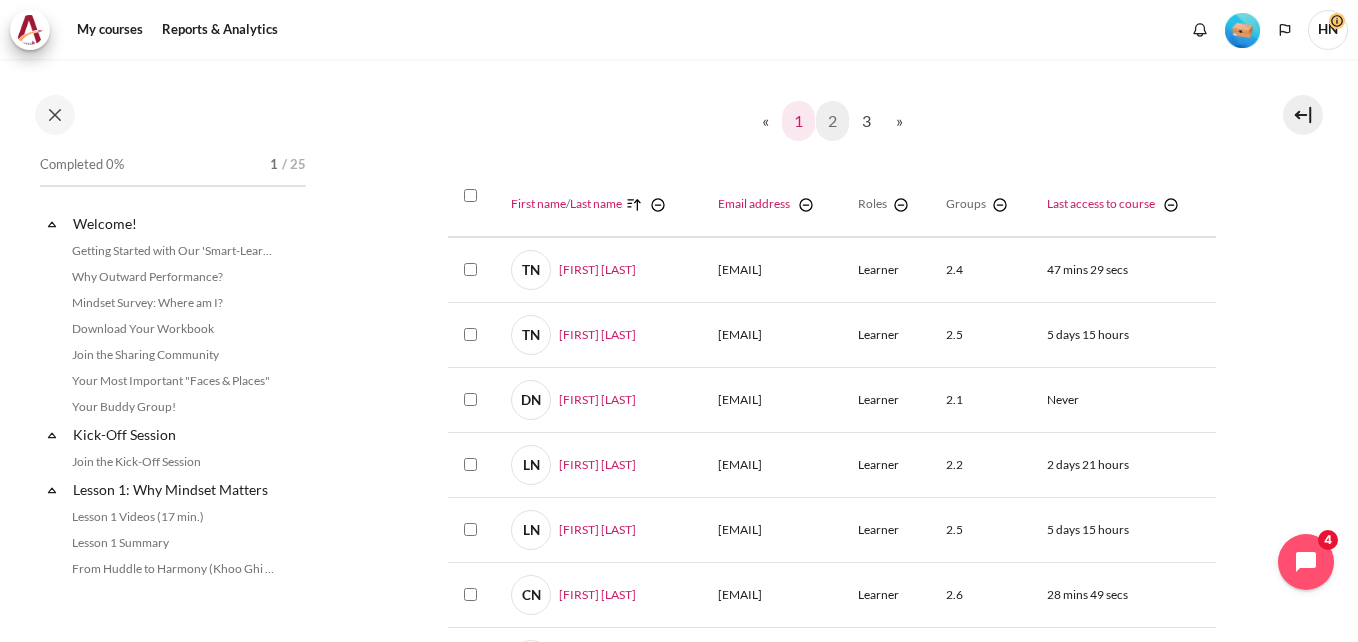 click on "1" at bounding box center (798, 121) 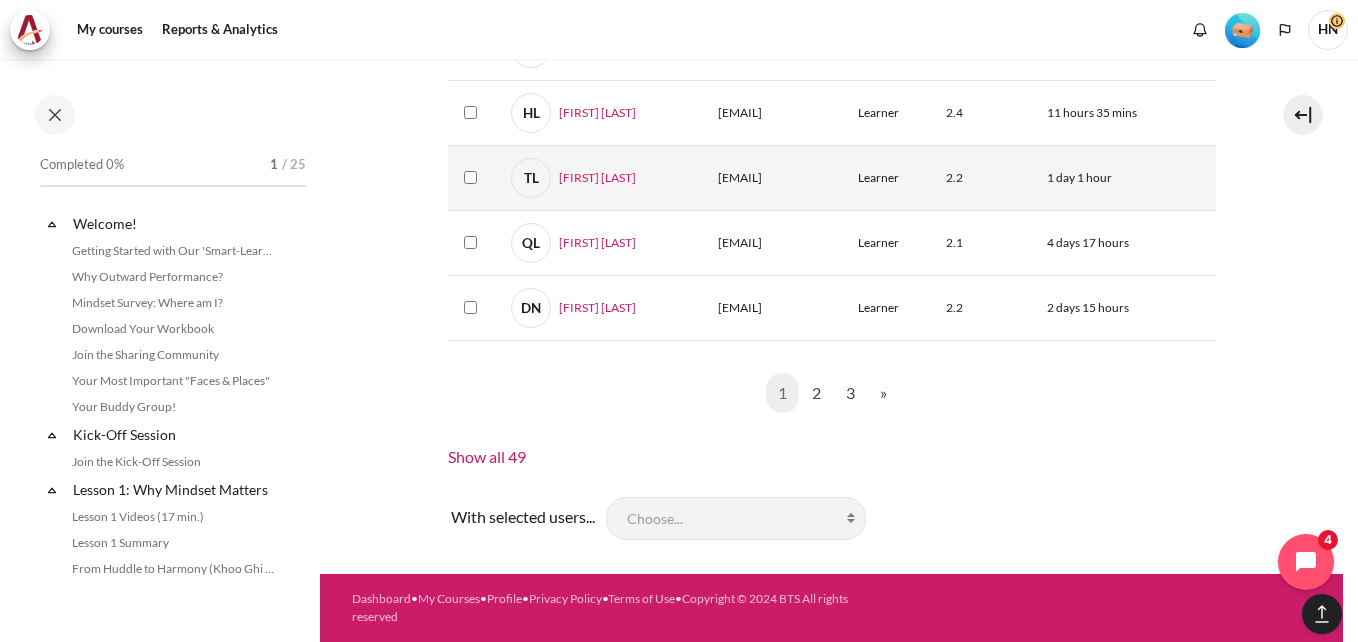scroll, scrollTop: 1915, scrollLeft: 0, axis: vertical 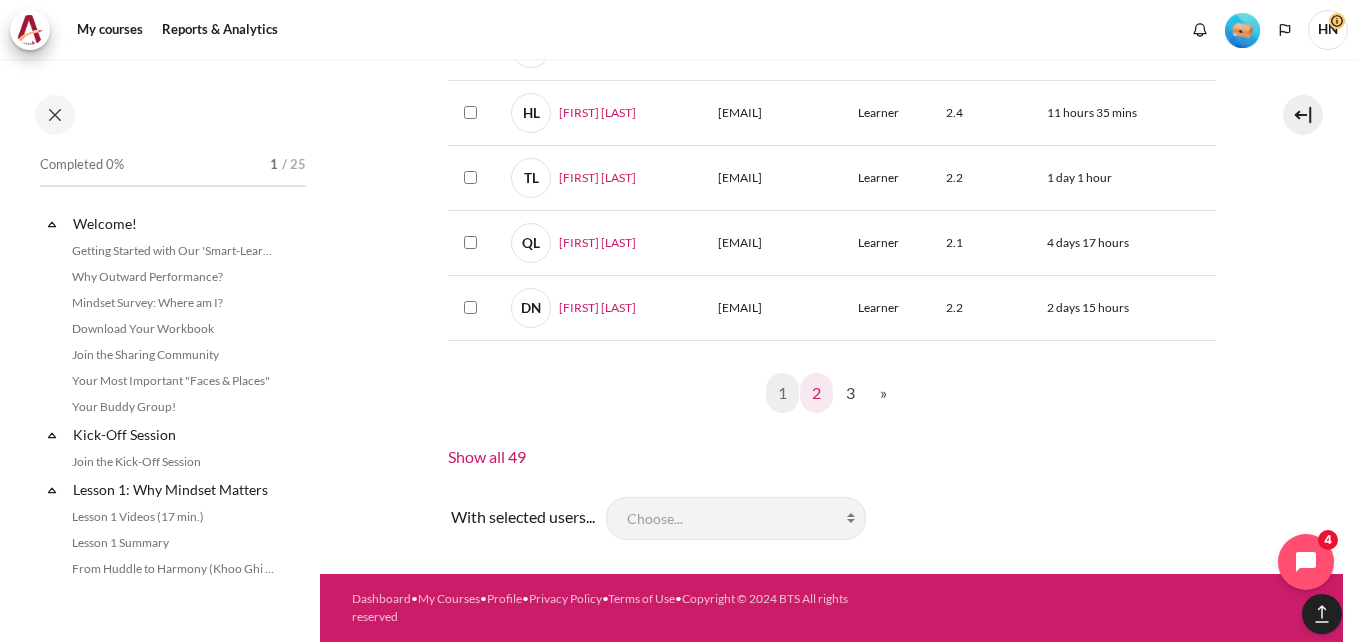 click on "2" at bounding box center [816, 393] 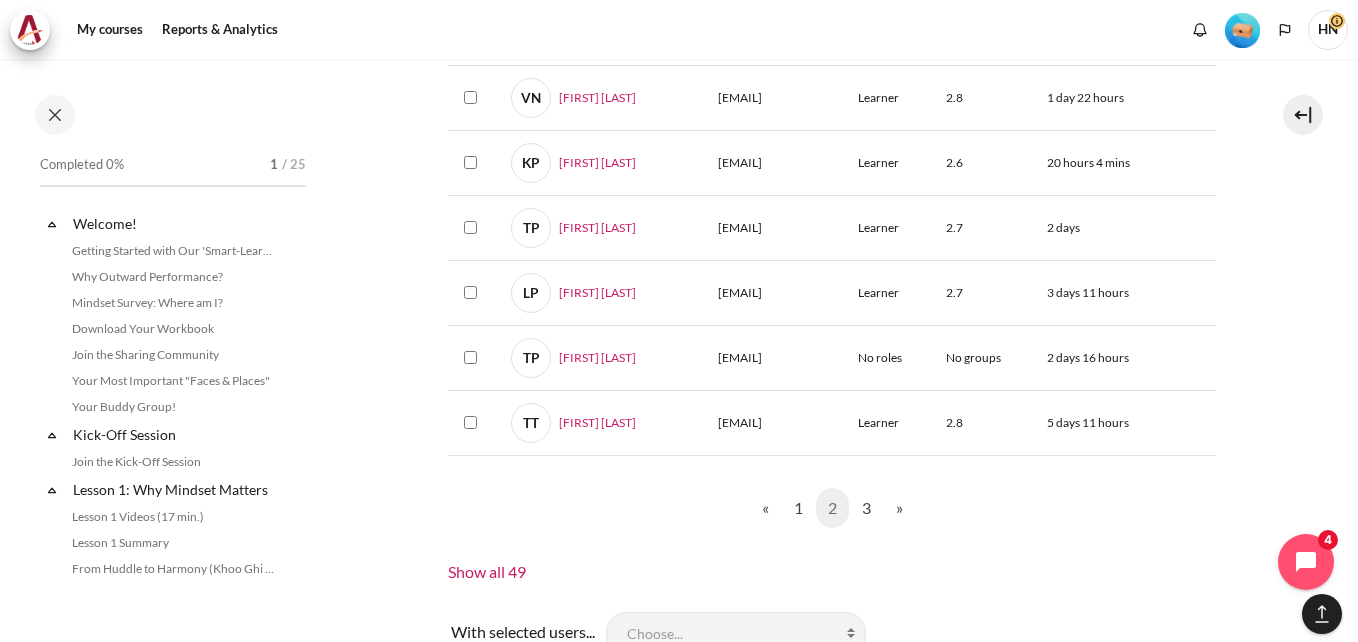 scroll, scrollTop: 1887, scrollLeft: 0, axis: vertical 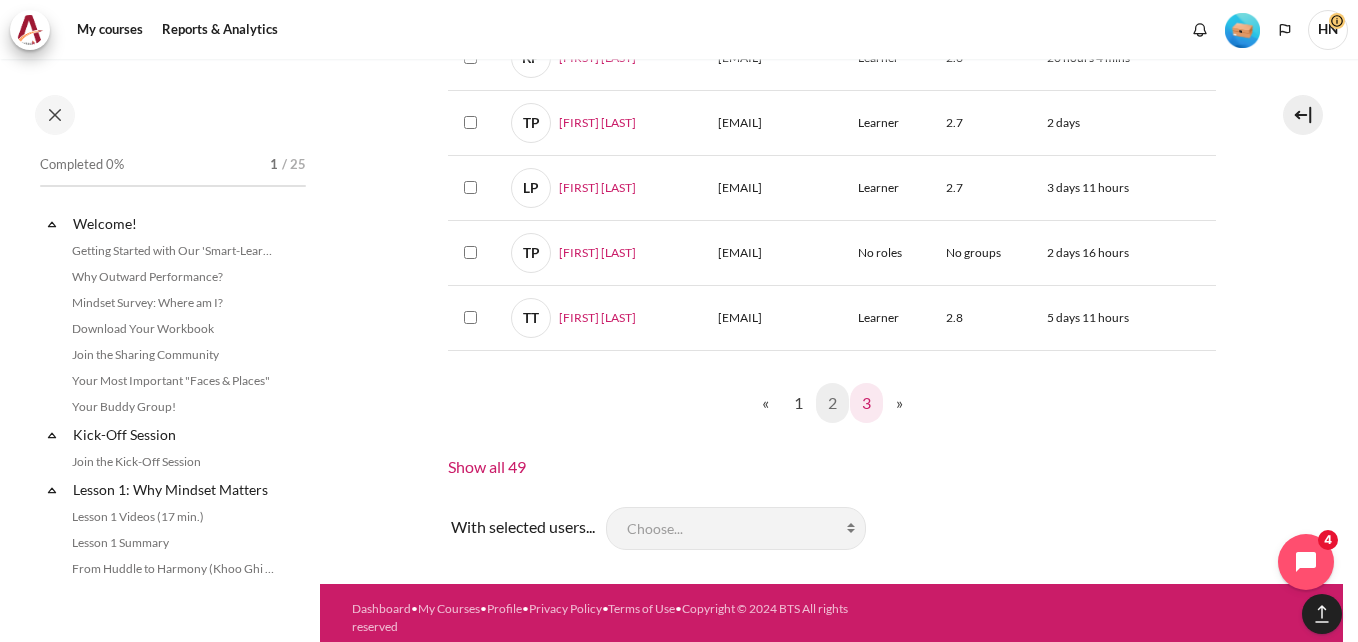 click on "3" at bounding box center [866, 403] 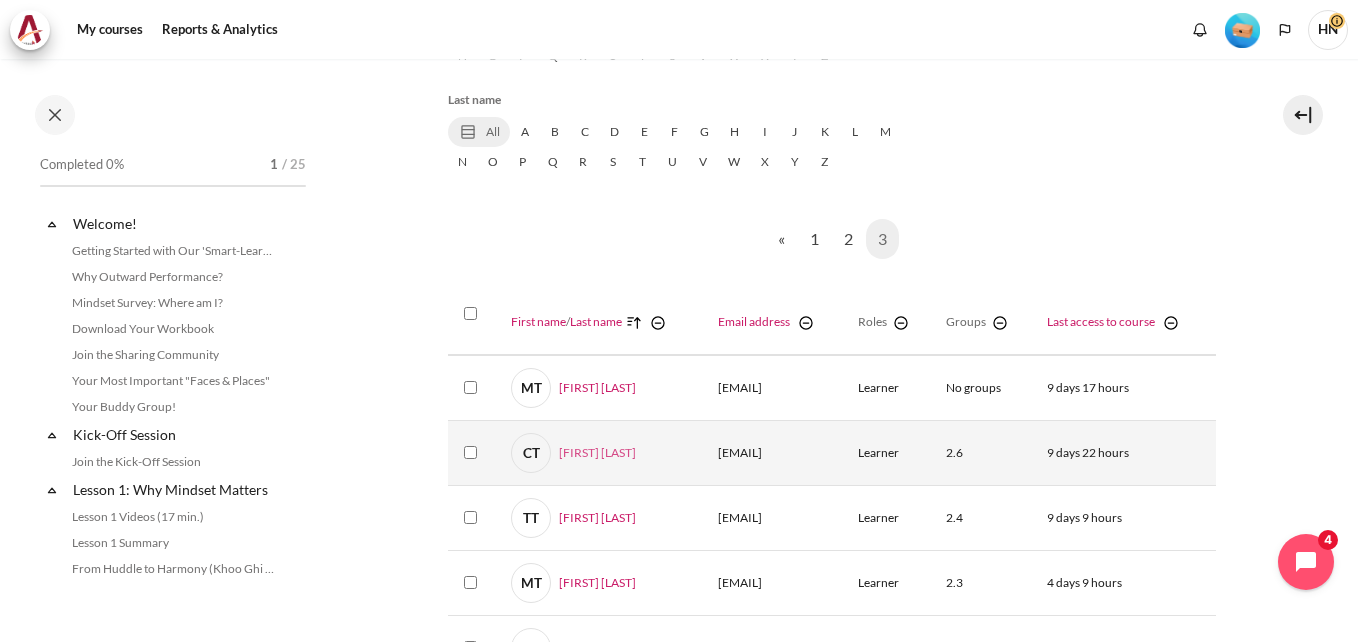 scroll, scrollTop: 1182, scrollLeft: 0, axis: vertical 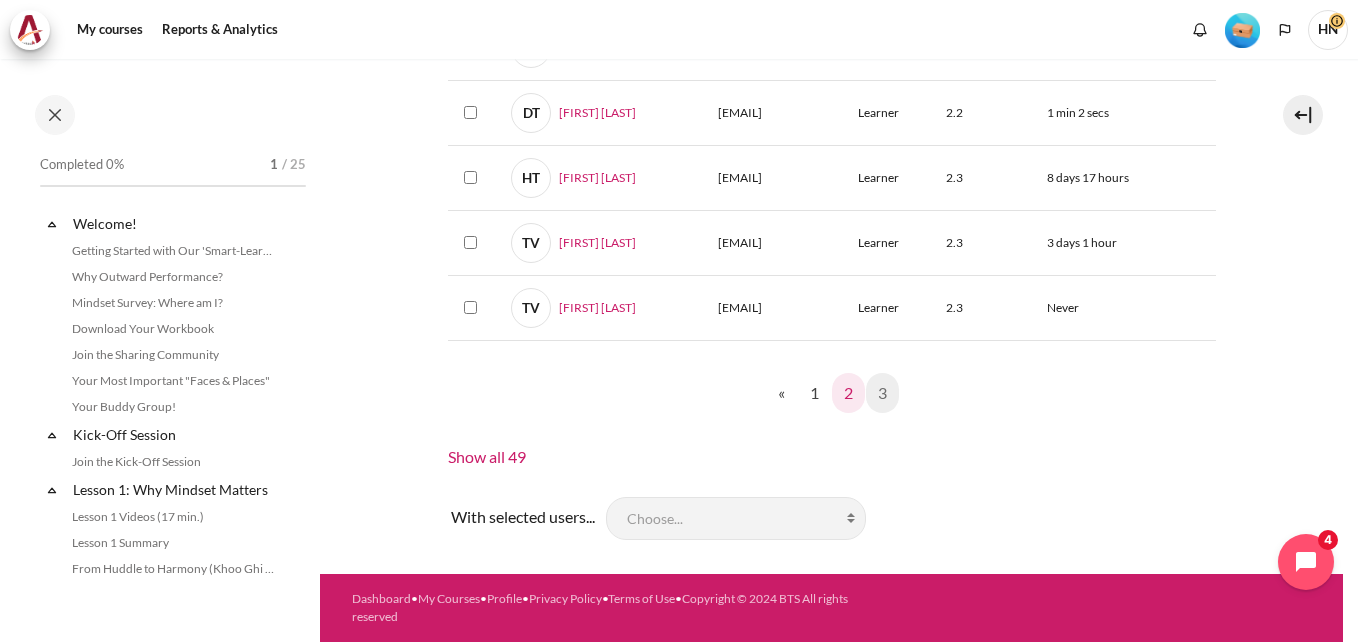 click on "2" at bounding box center [848, 393] 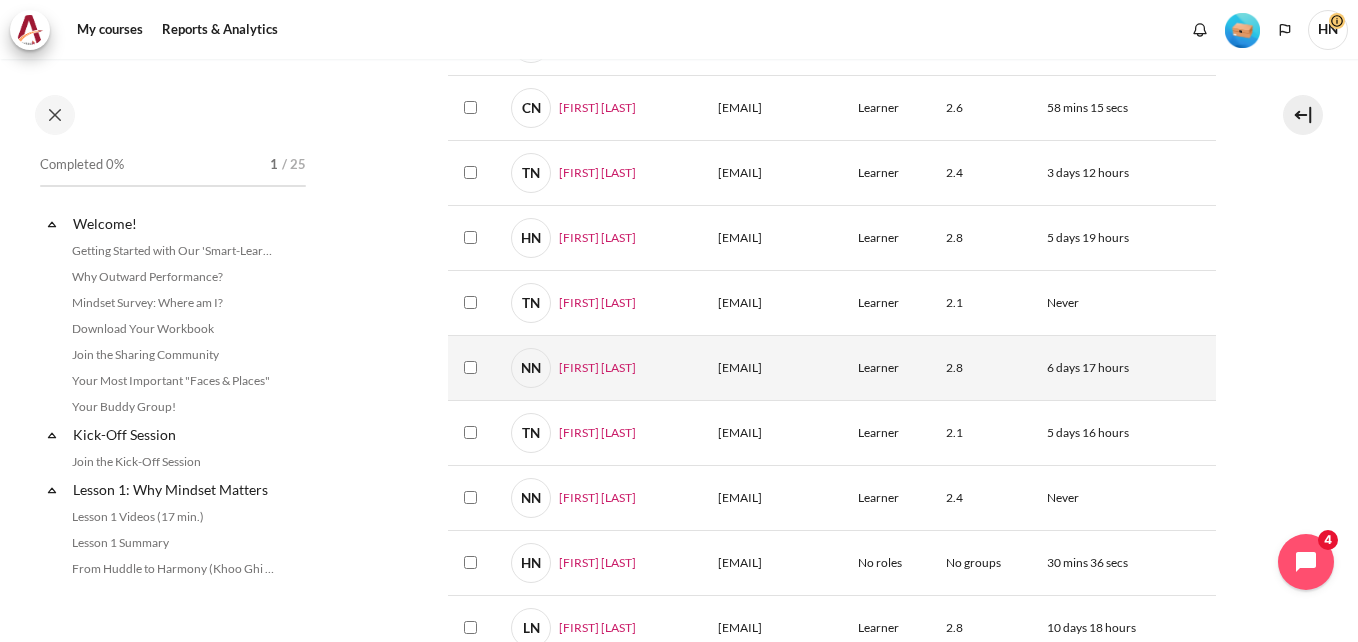 scroll, scrollTop: 1887, scrollLeft: 0, axis: vertical 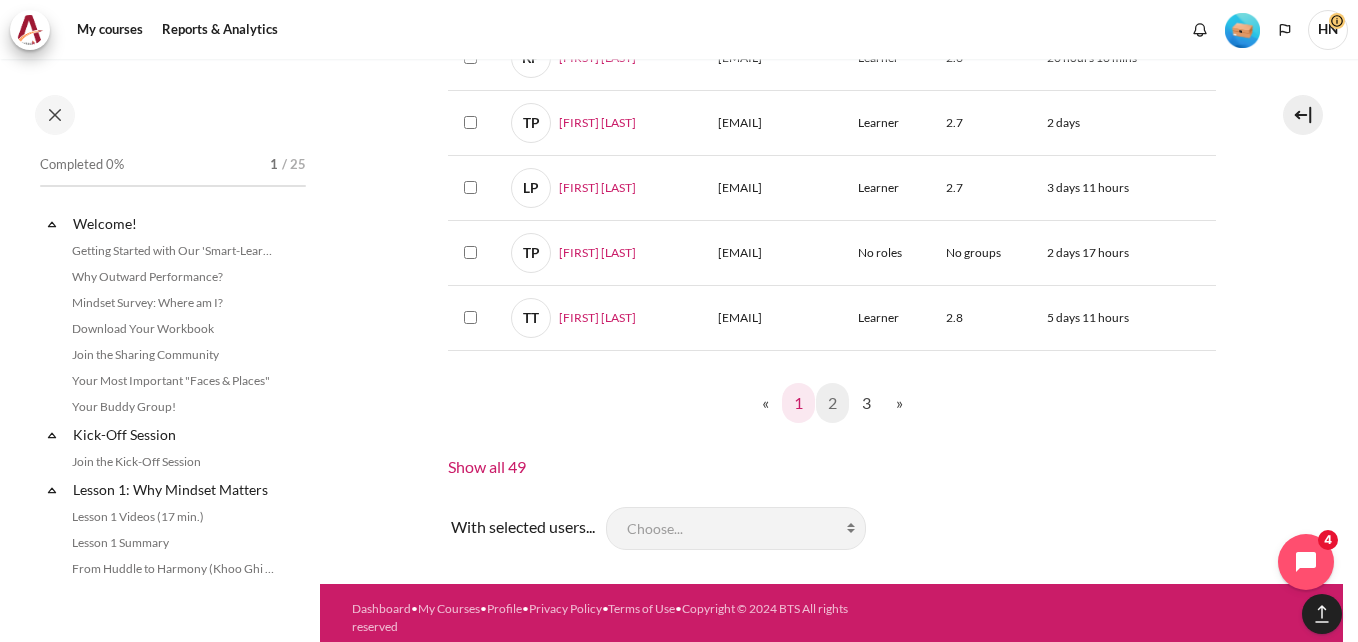 click on "1" at bounding box center [798, 403] 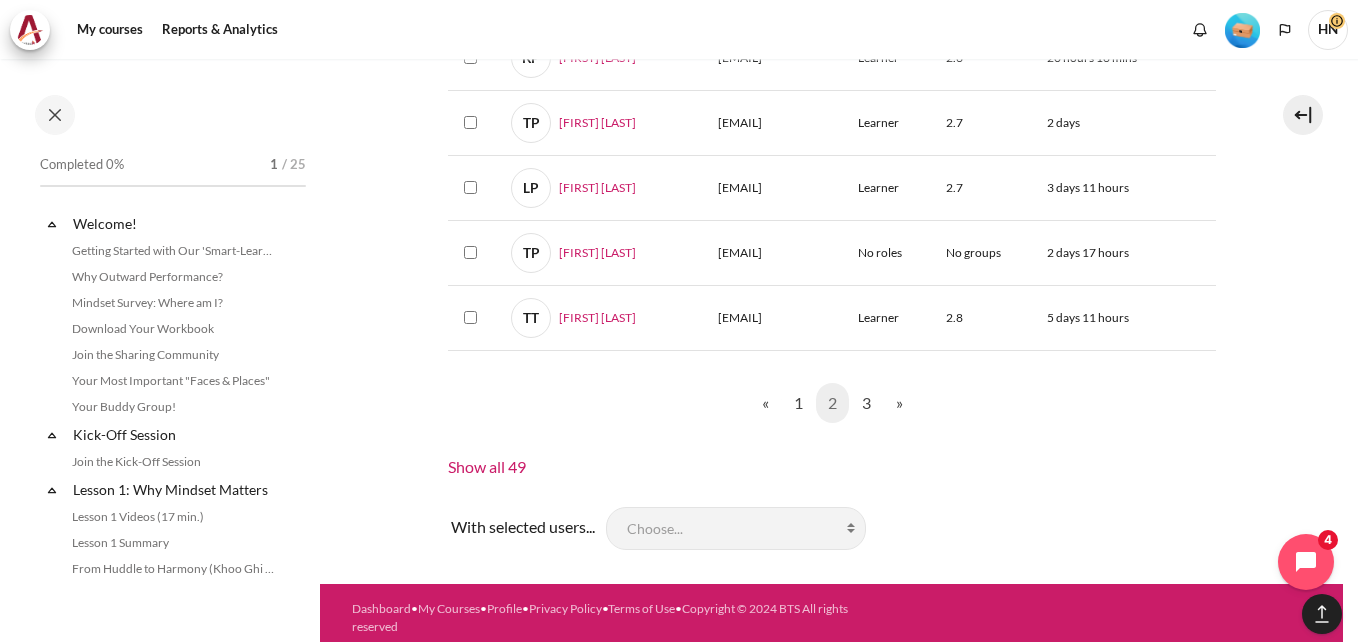 scroll, scrollTop: 1815, scrollLeft: 0, axis: vertical 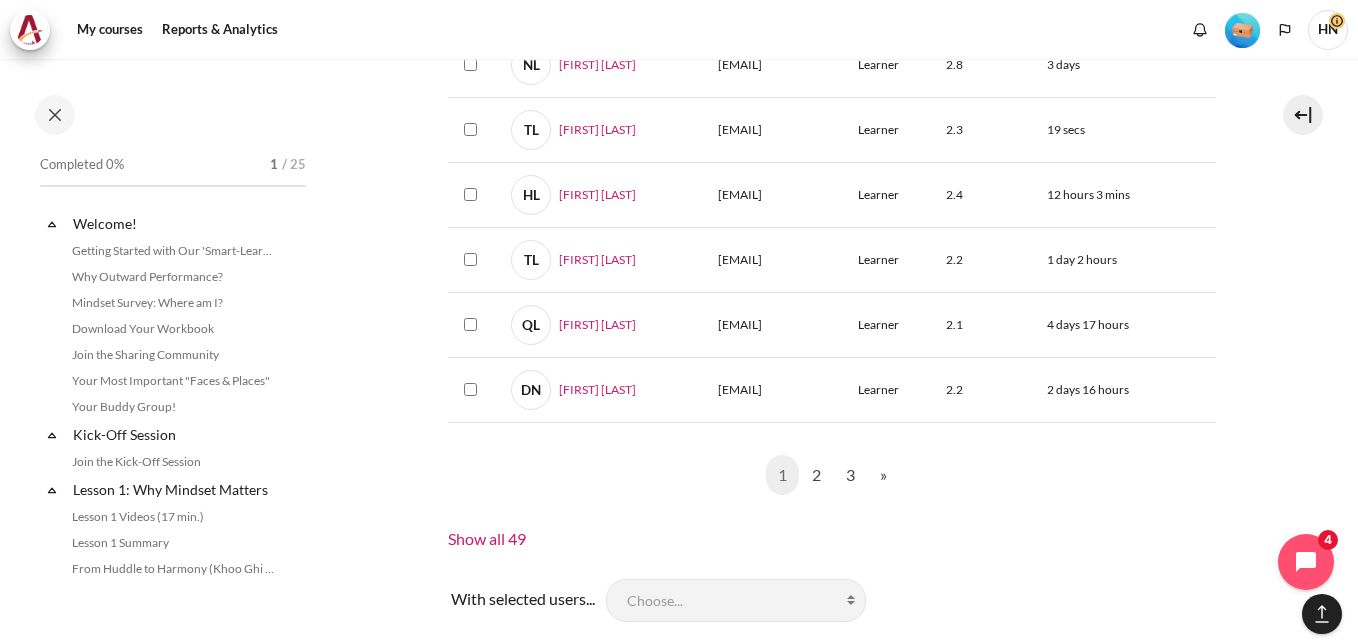 click on "1
(current)" at bounding box center [782, 475] 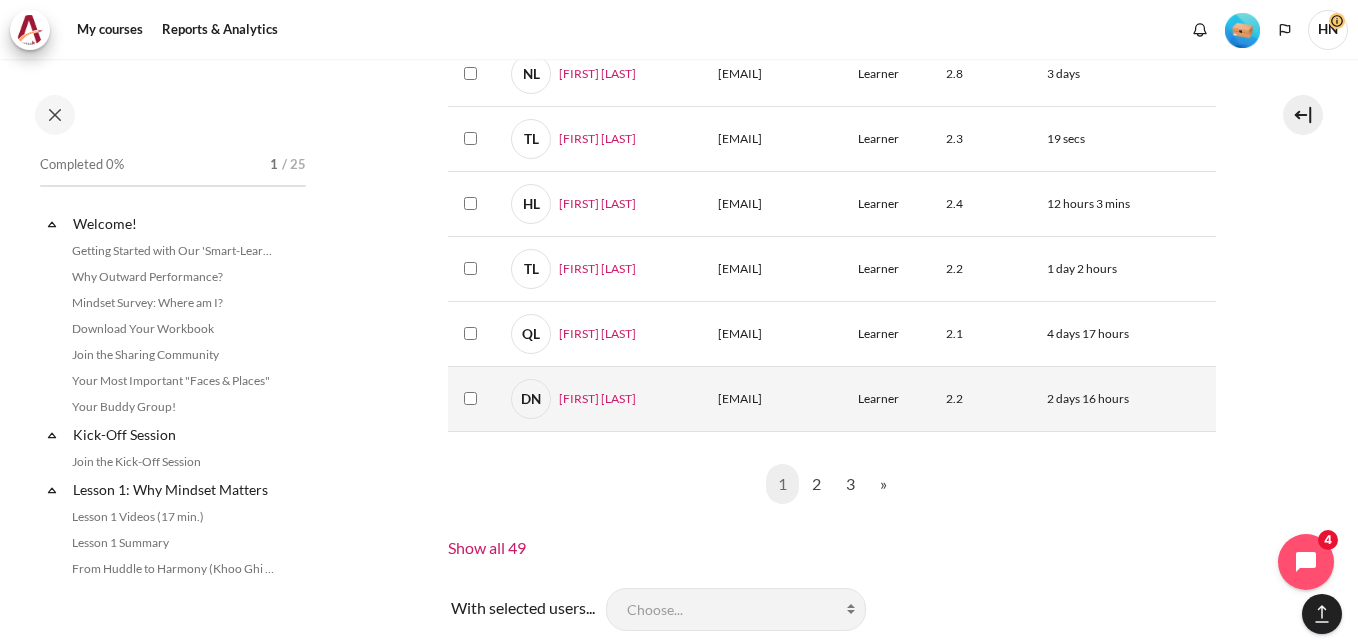 scroll, scrollTop: 1815, scrollLeft: 0, axis: vertical 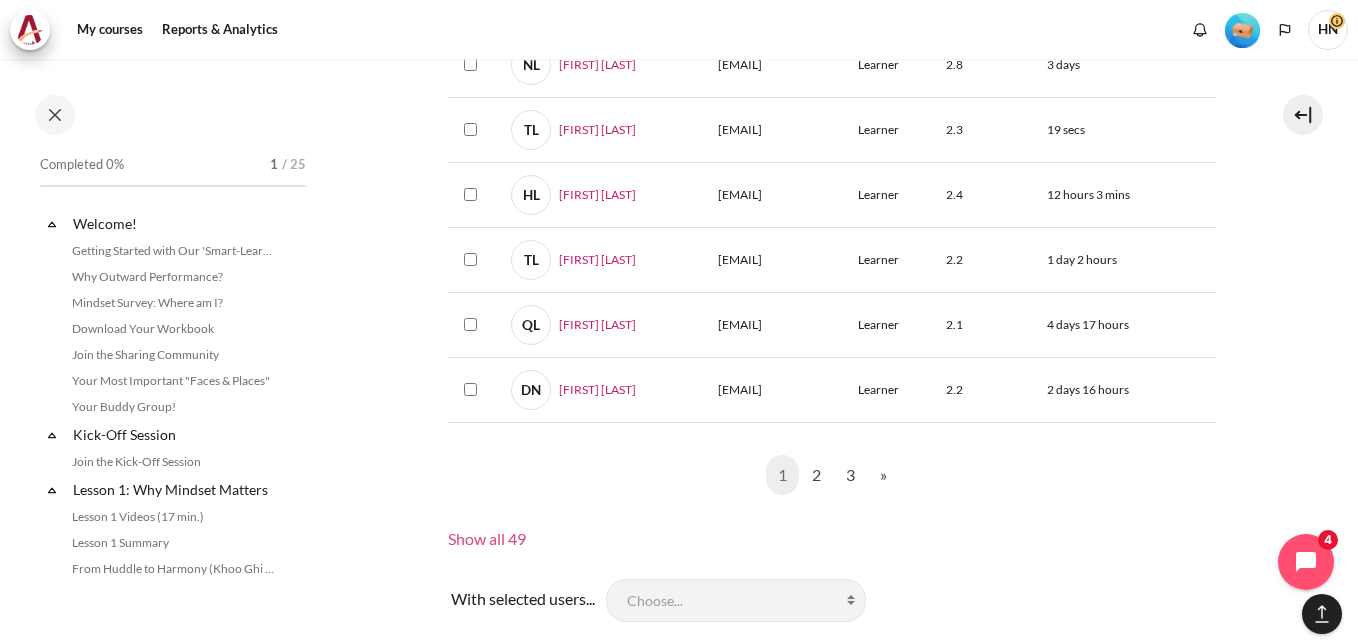 click on "Show all 49" at bounding box center (487, 538) 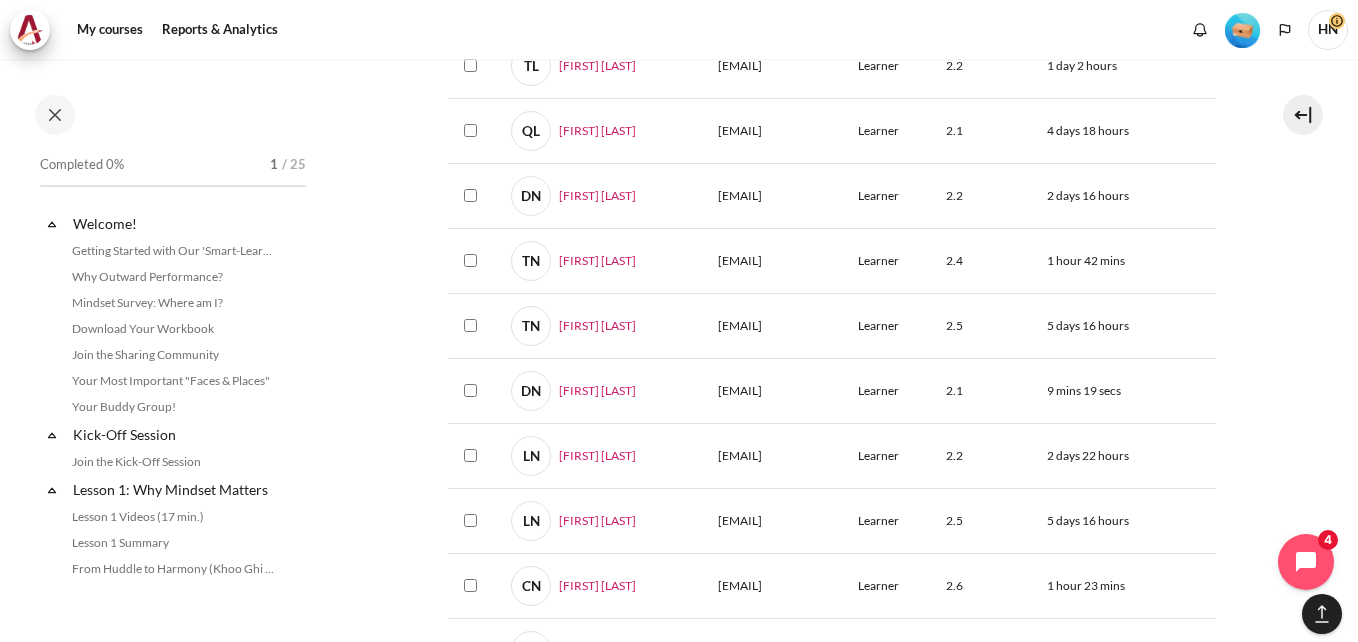 scroll, scrollTop: 3692, scrollLeft: 0, axis: vertical 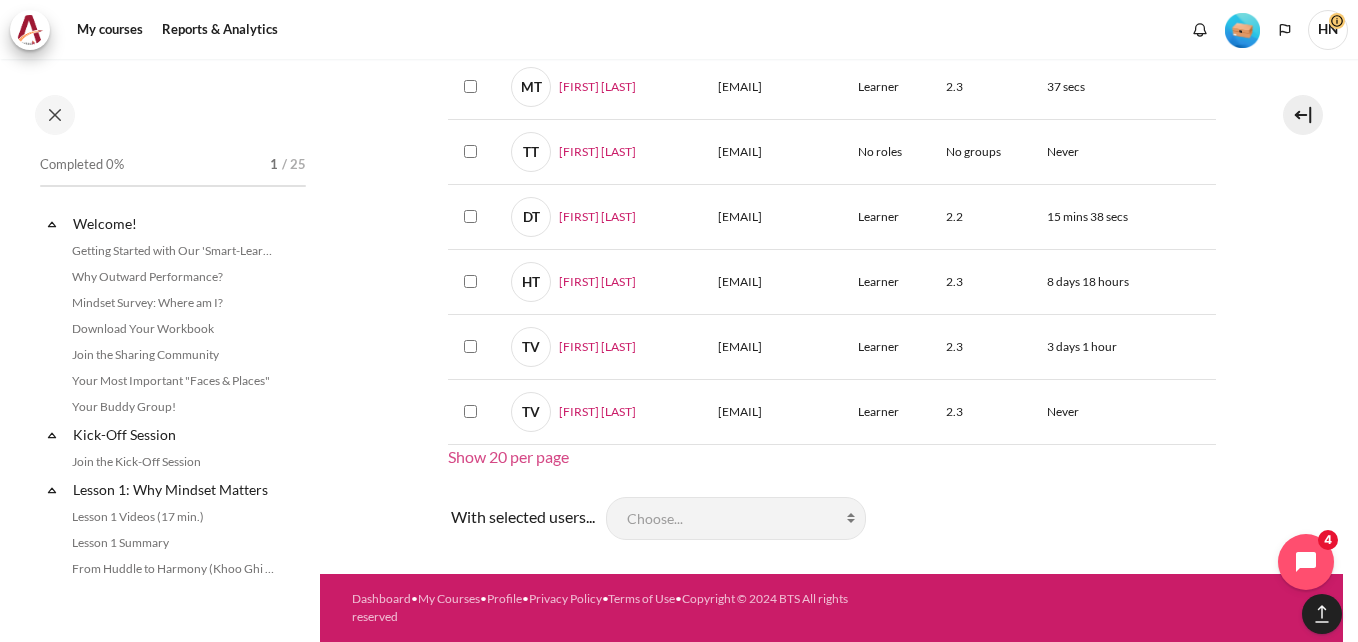 click on "Show 20 per page" at bounding box center (508, 456) 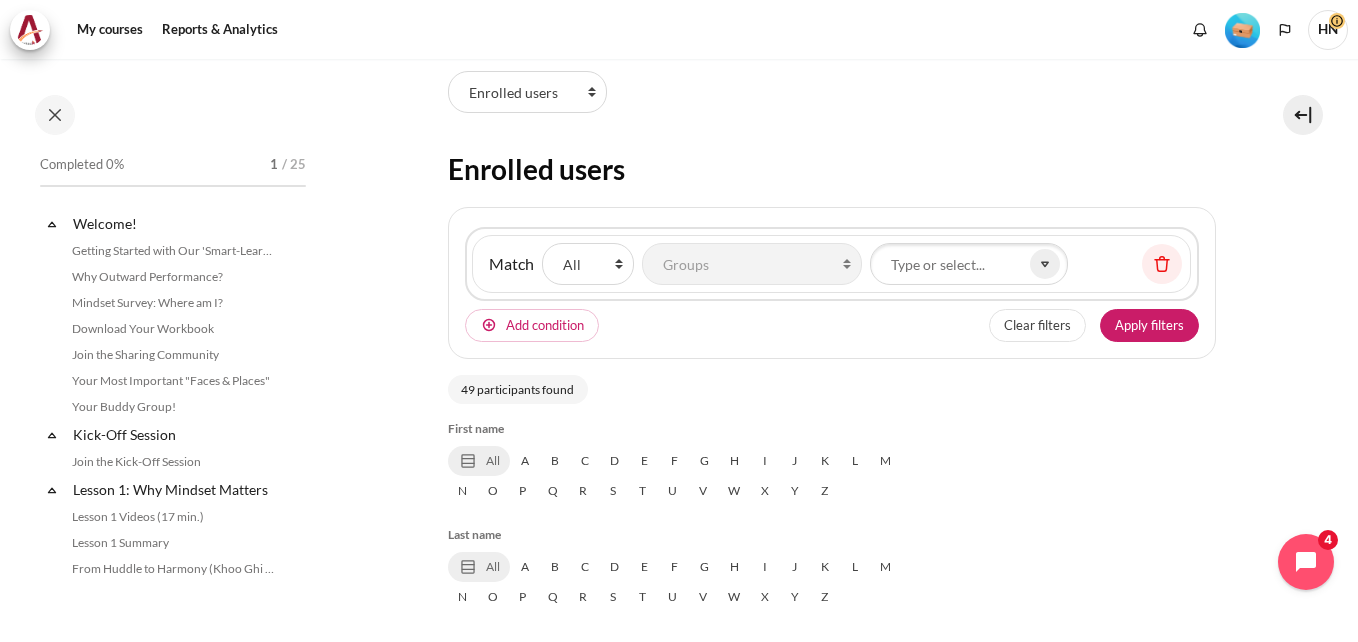 scroll, scrollTop: 0, scrollLeft: 0, axis: both 